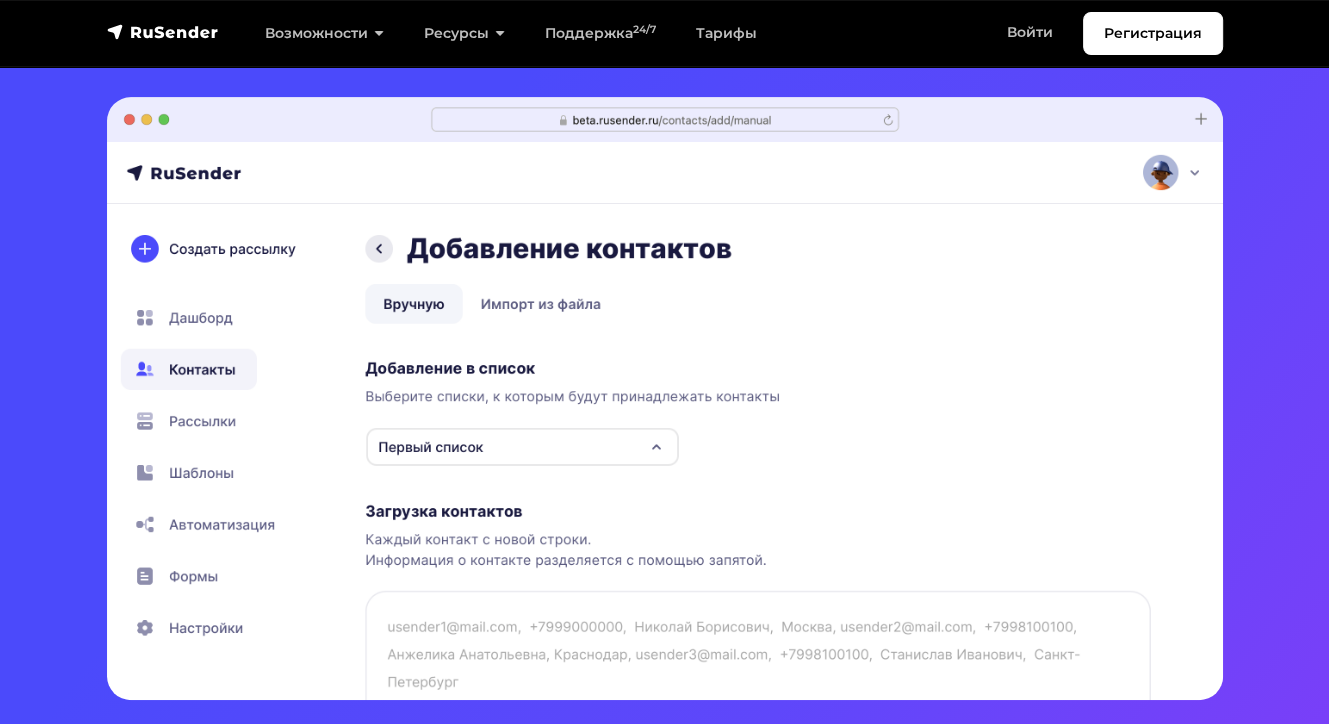 scroll, scrollTop: 400, scrollLeft: 0, axis: vertical 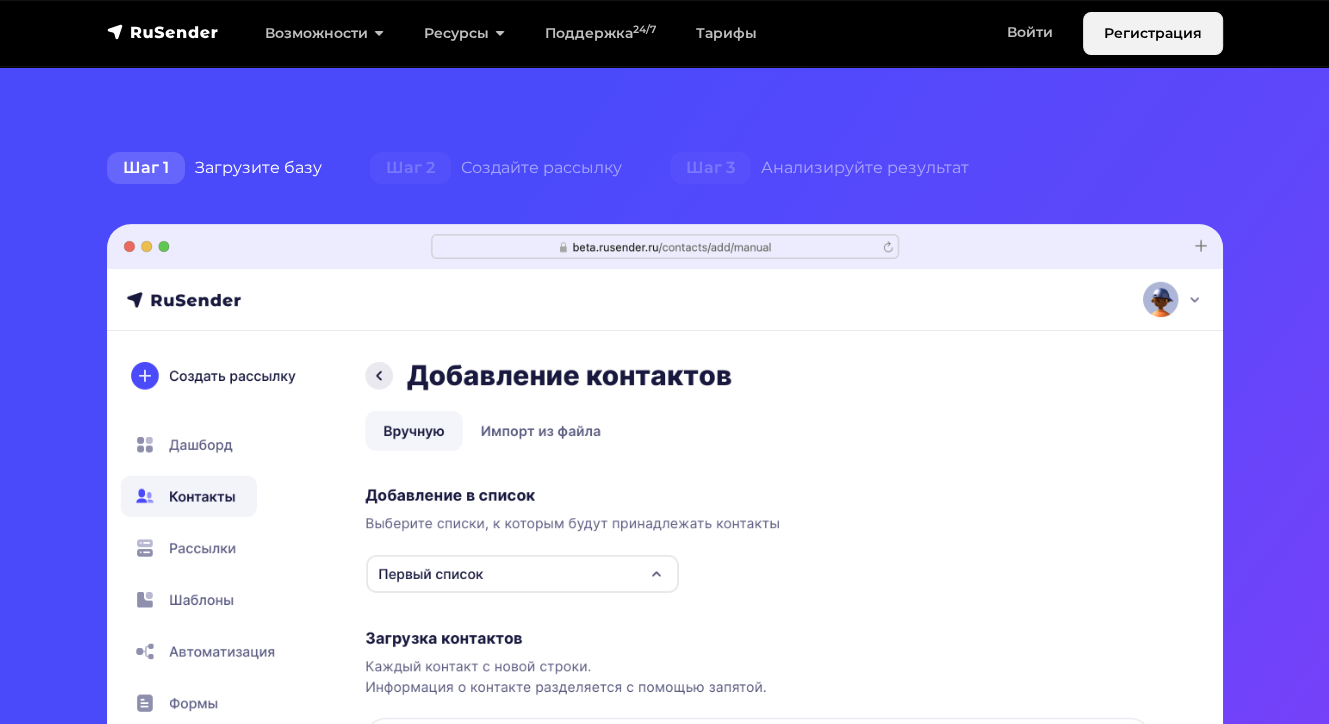 click on "Регистрация" at bounding box center (1153, 33) 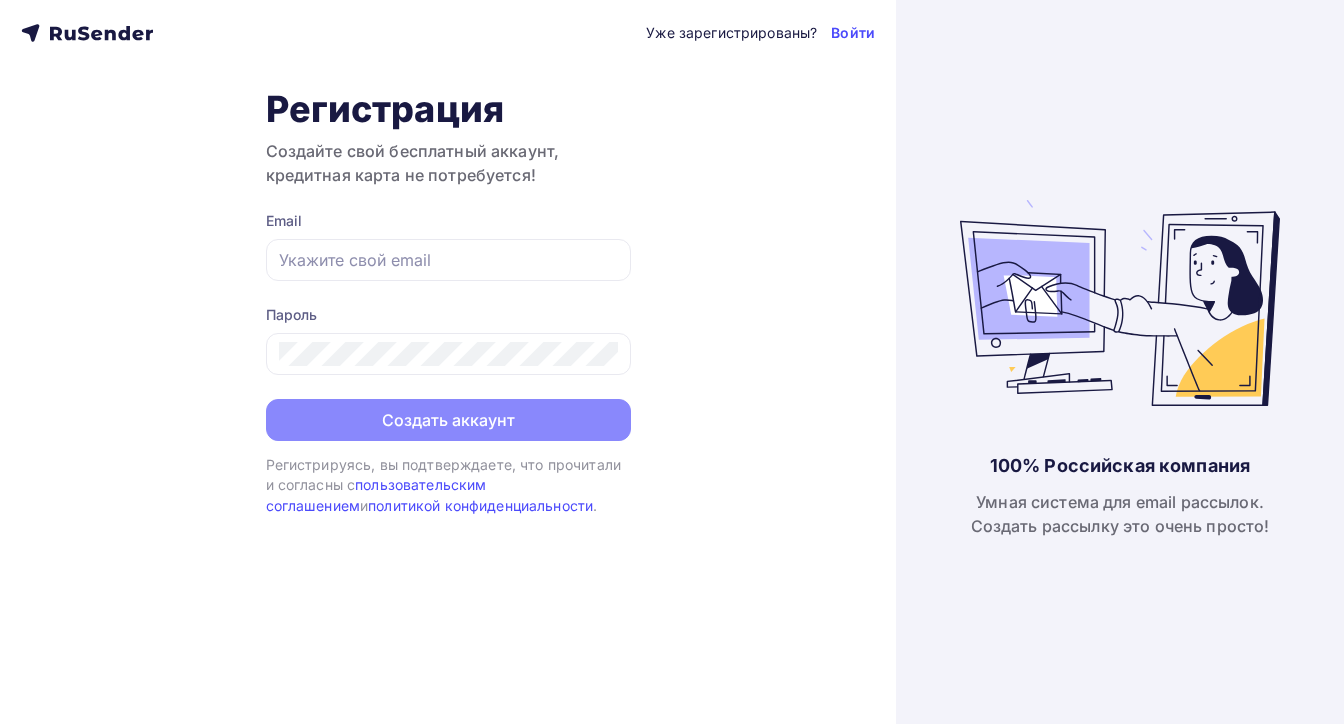 scroll, scrollTop: 0, scrollLeft: 0, axis: both 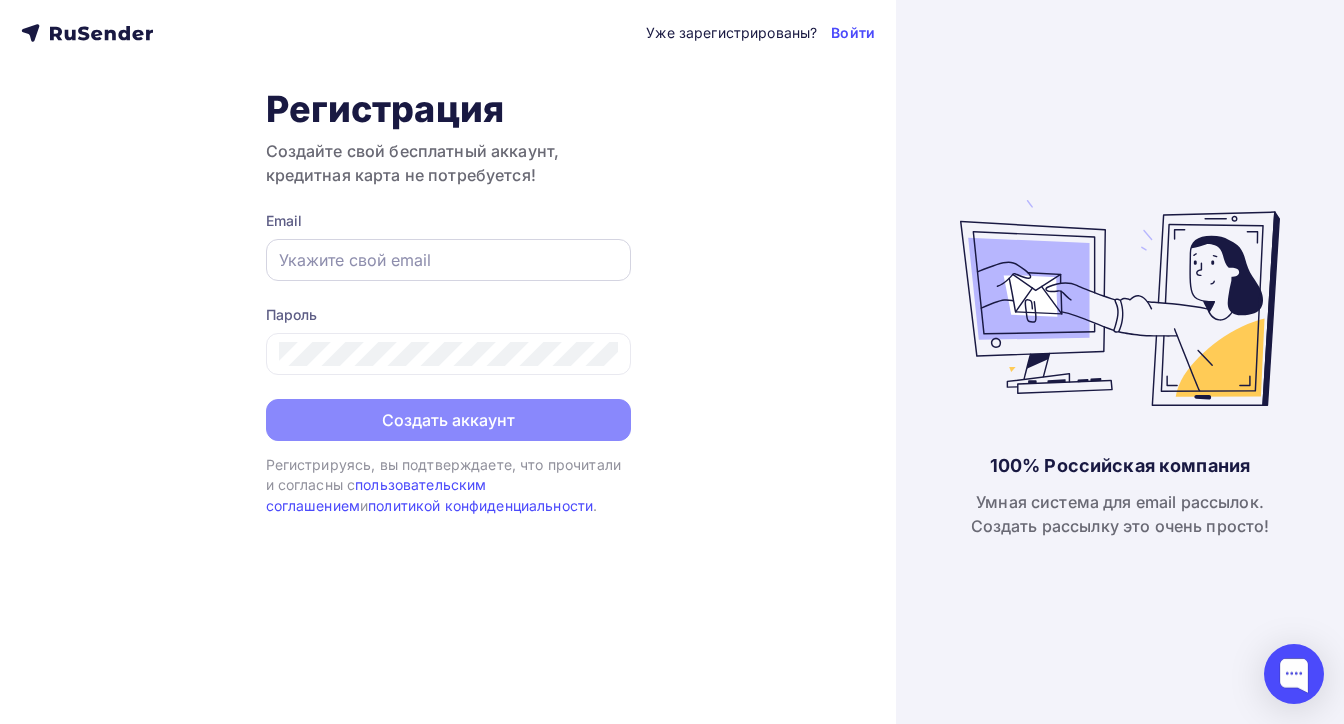 click at bounding box center (448, 260) 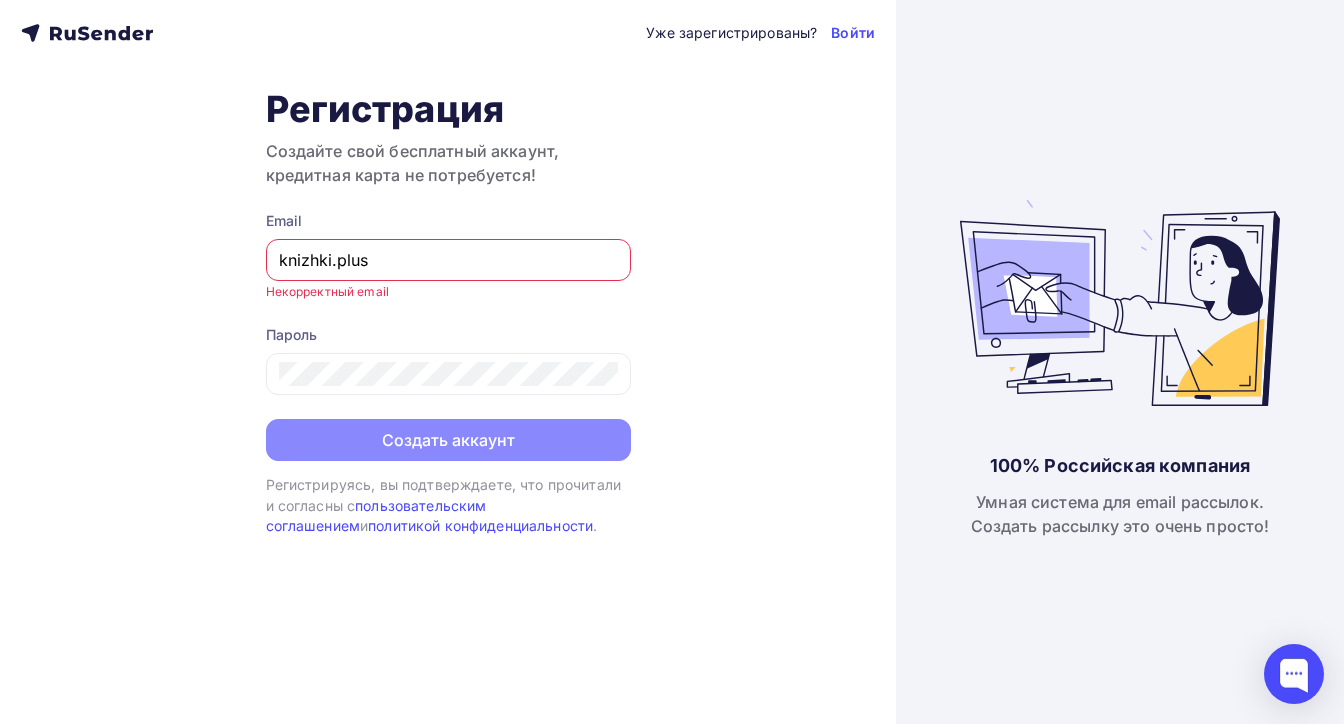 click on "knizhki.plus" at bounding box center [448, 260] 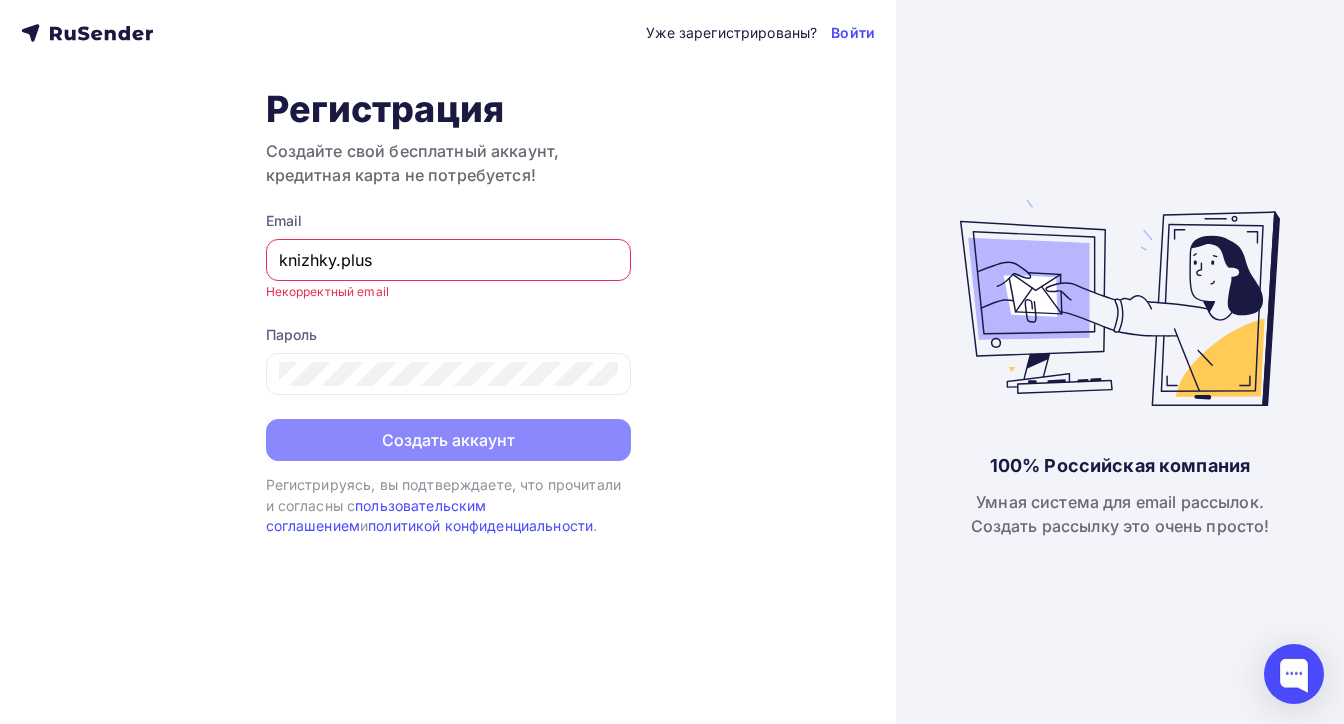 drag, startPoint x: 433, startPoint y: 250, endPoint x: 236, endPoint y: 265, distance: 197.57024 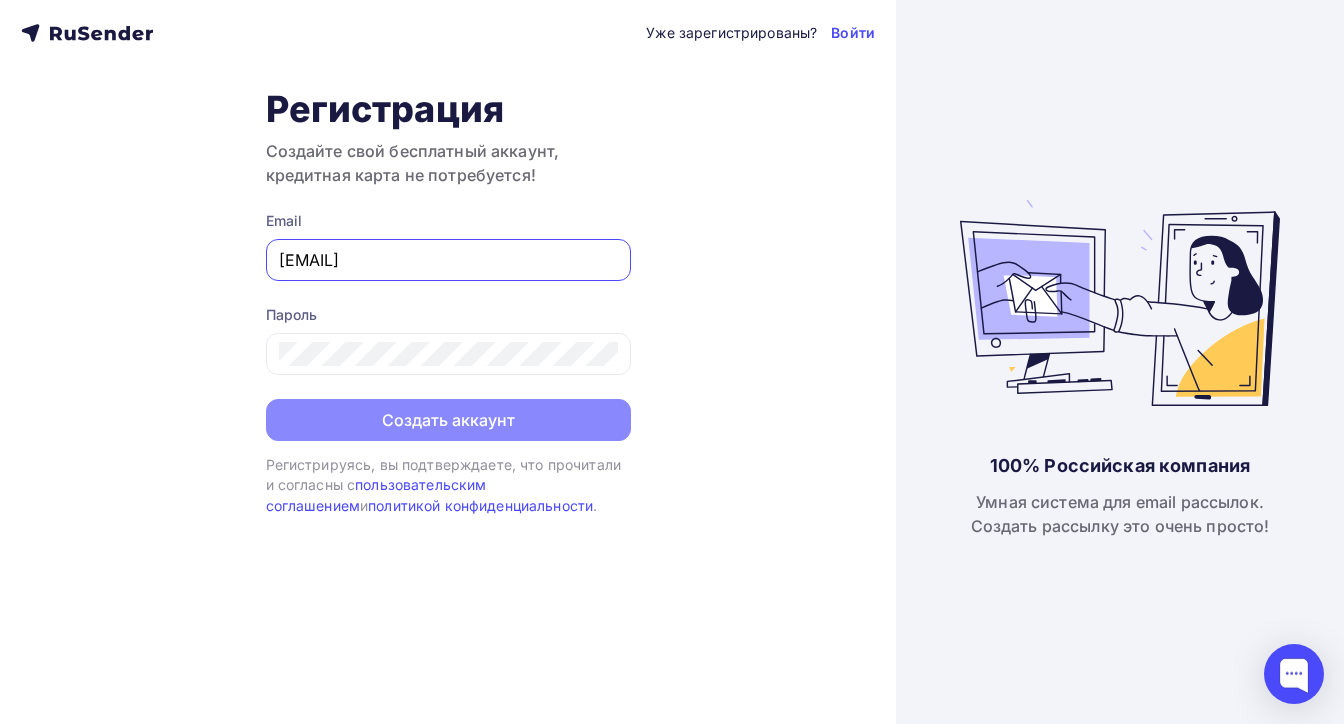 type on "[EMAIL]" 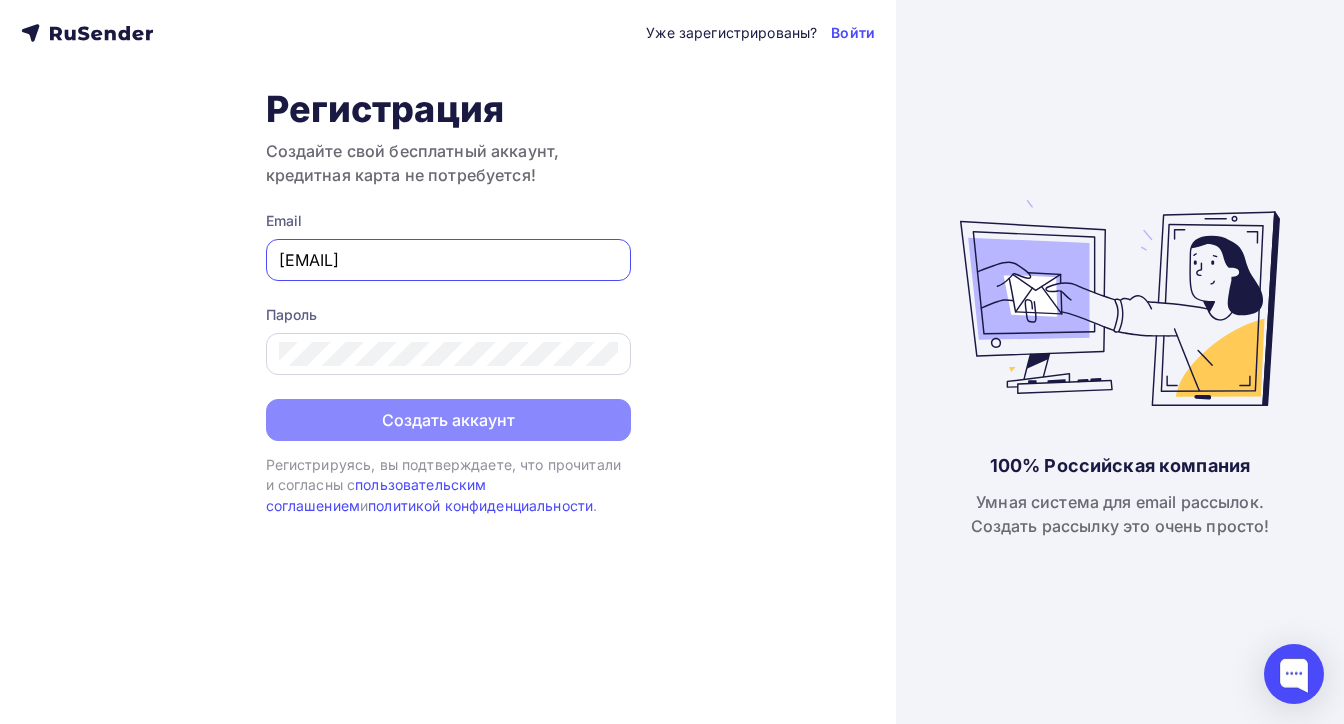 drag, startPoint x: 350, startPoint y: 326, endPoint x: 336, endPoint y: 339, distance: 19.104973 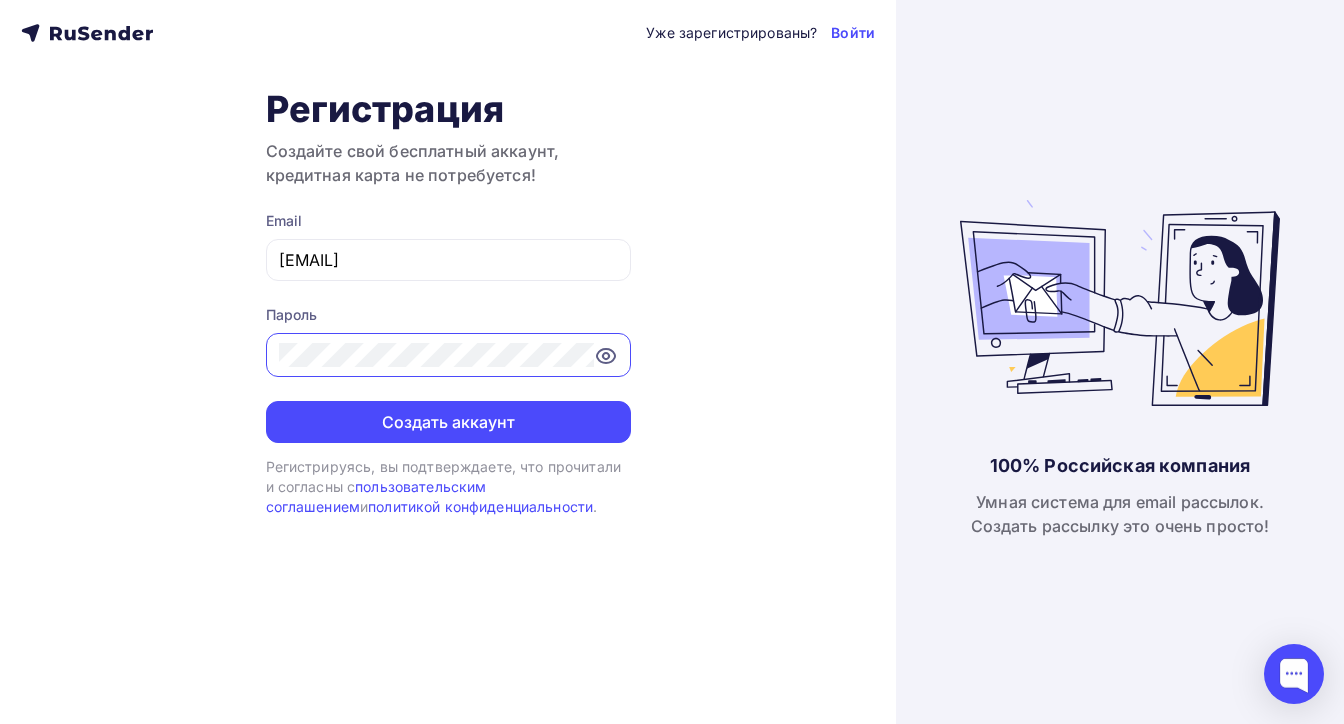 click 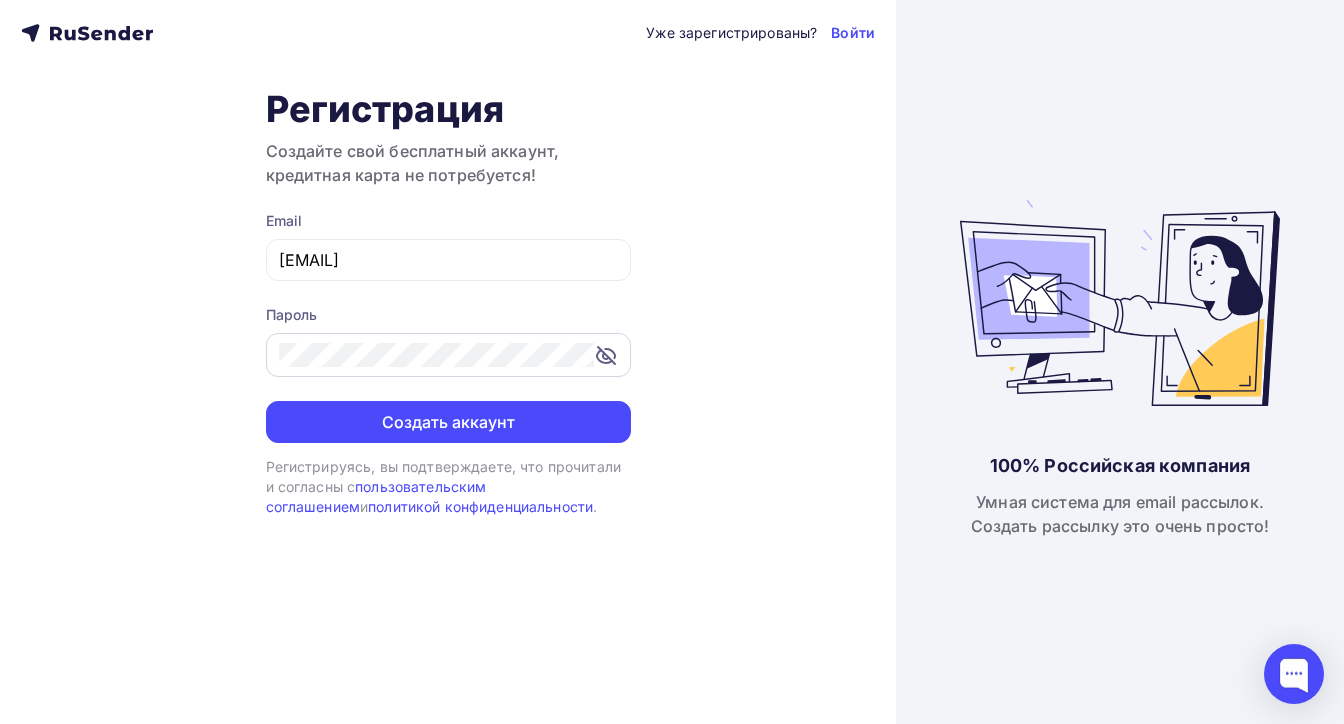 click 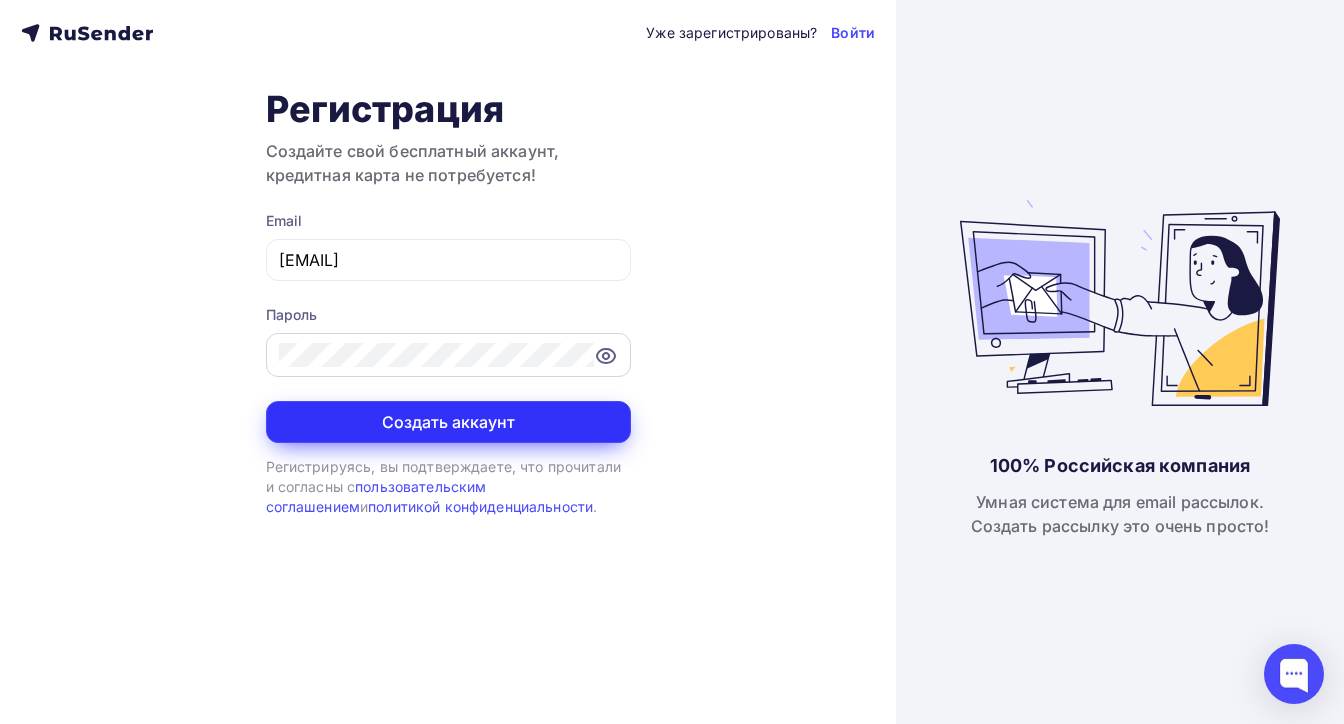 click on "Создать аккаунт" at bounding box center [448, 422] 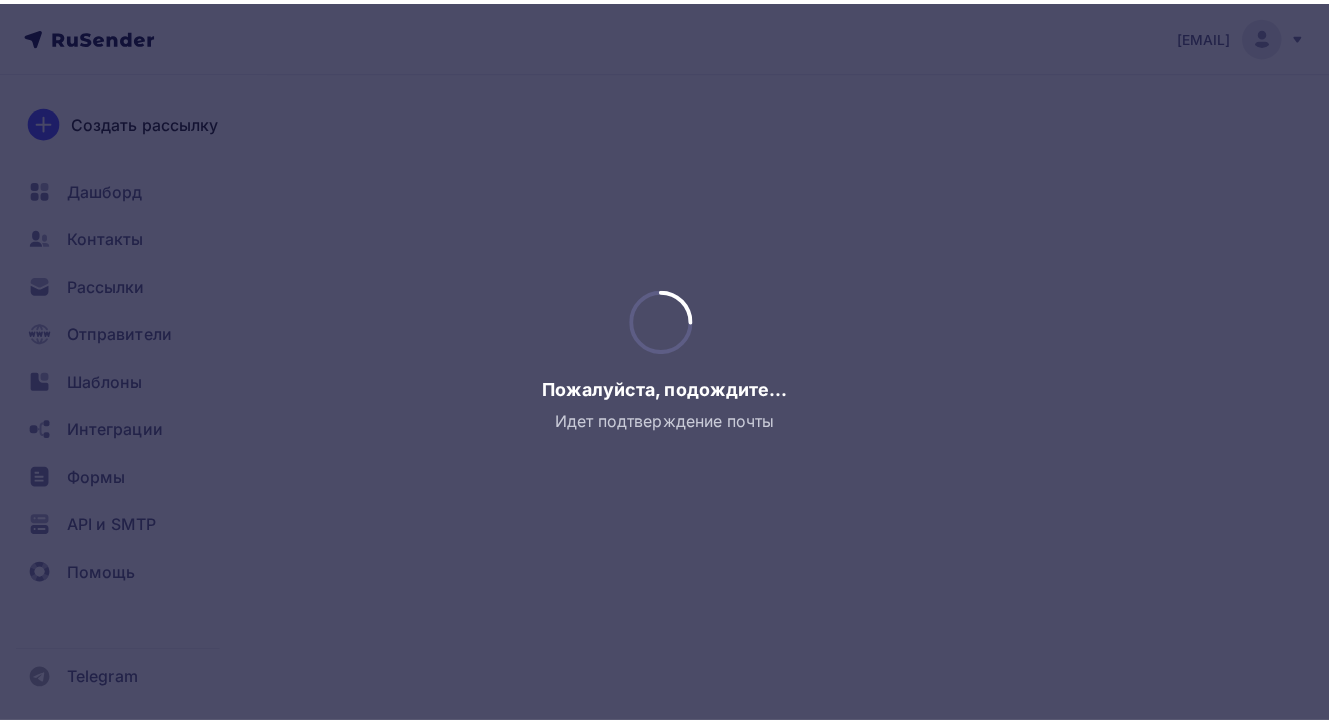 scroll, scrollTop: 0, scrollLeft: 0, axis: both 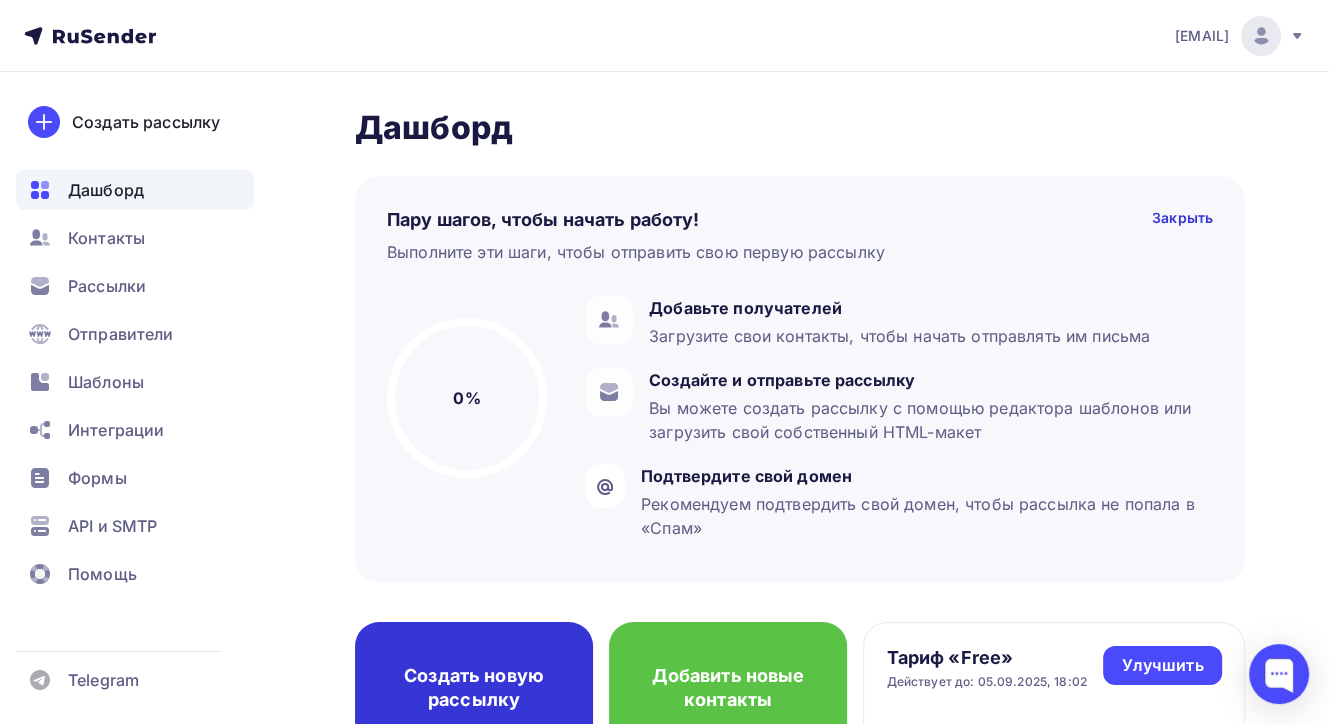click on "Создать новую рассылку" at bounding box center [474, 688] 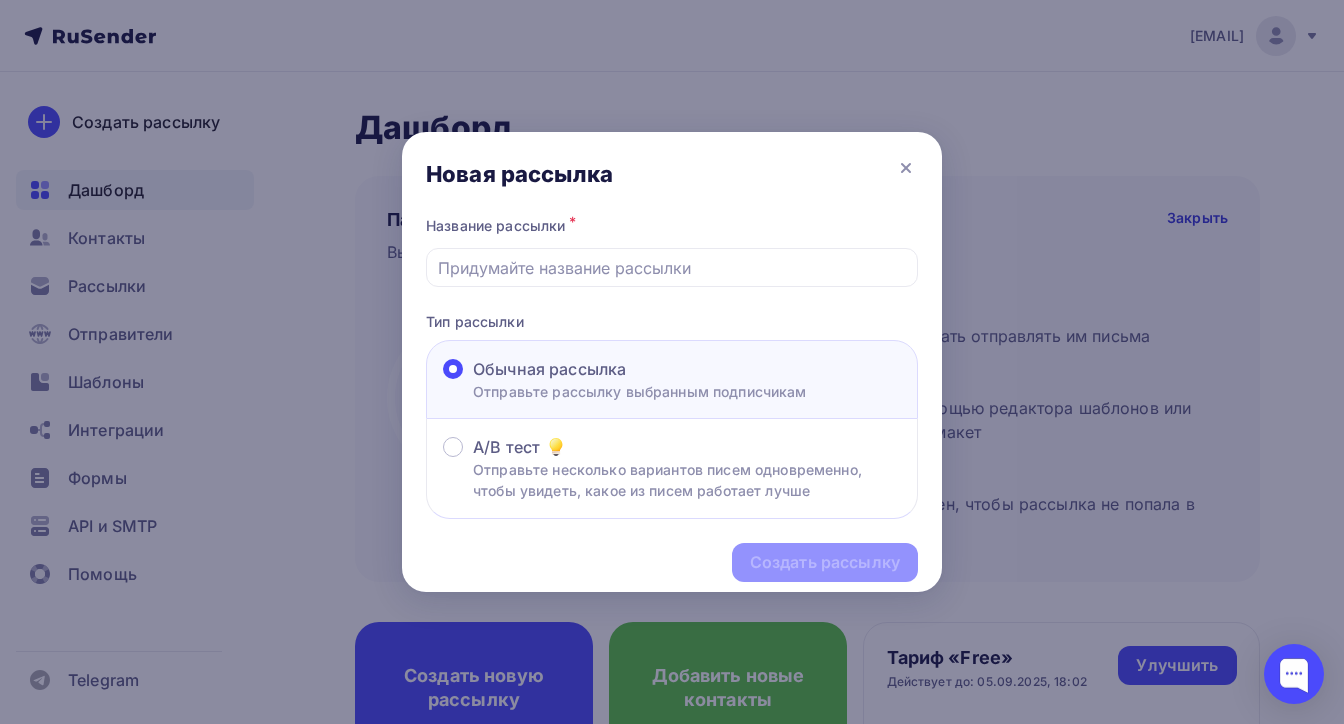 click on "Обычная рассылка" at bounding box center [640, 369] 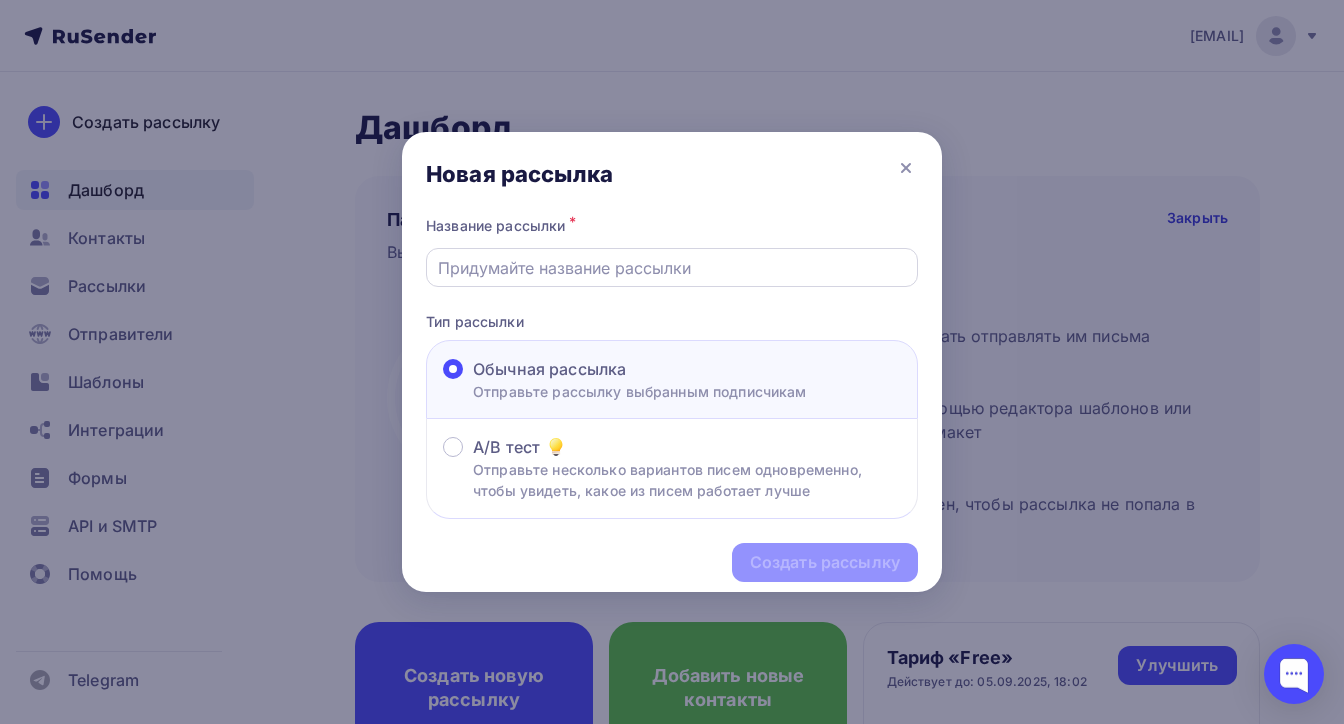 click at bounding box center (672, 268) 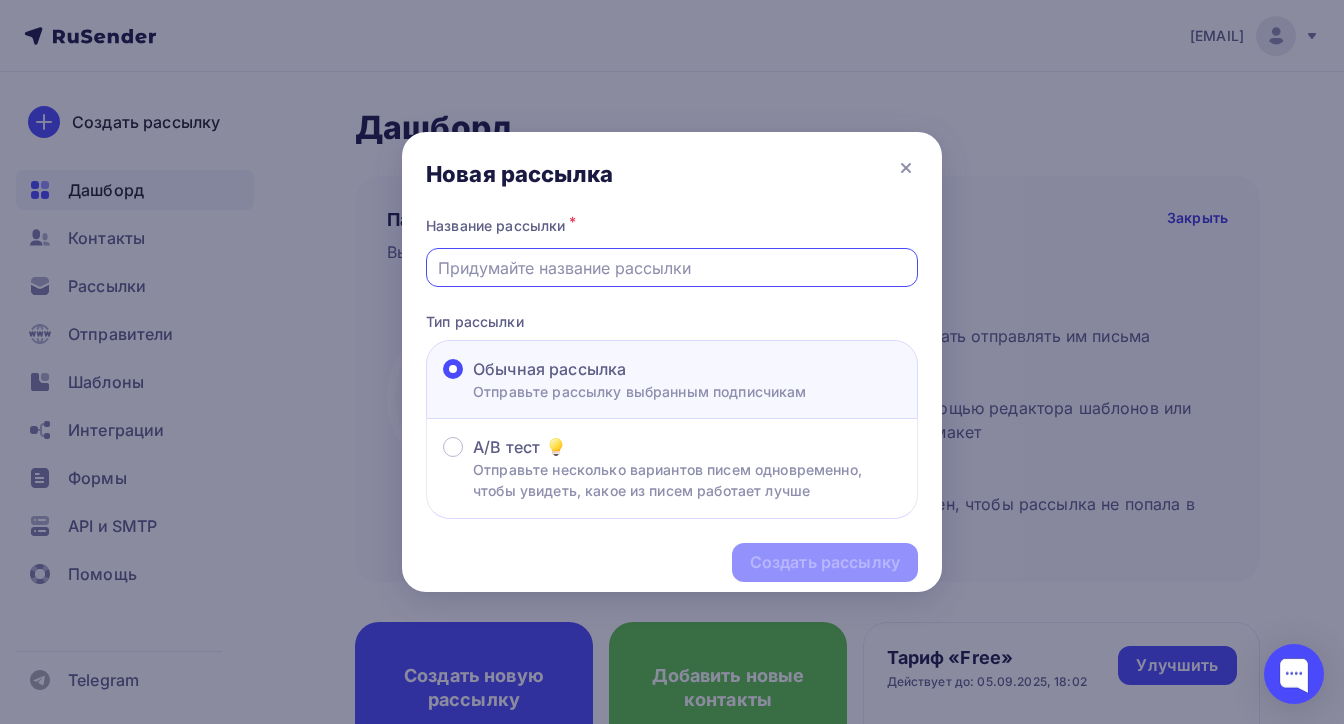 click at bounding box center [672, 268] 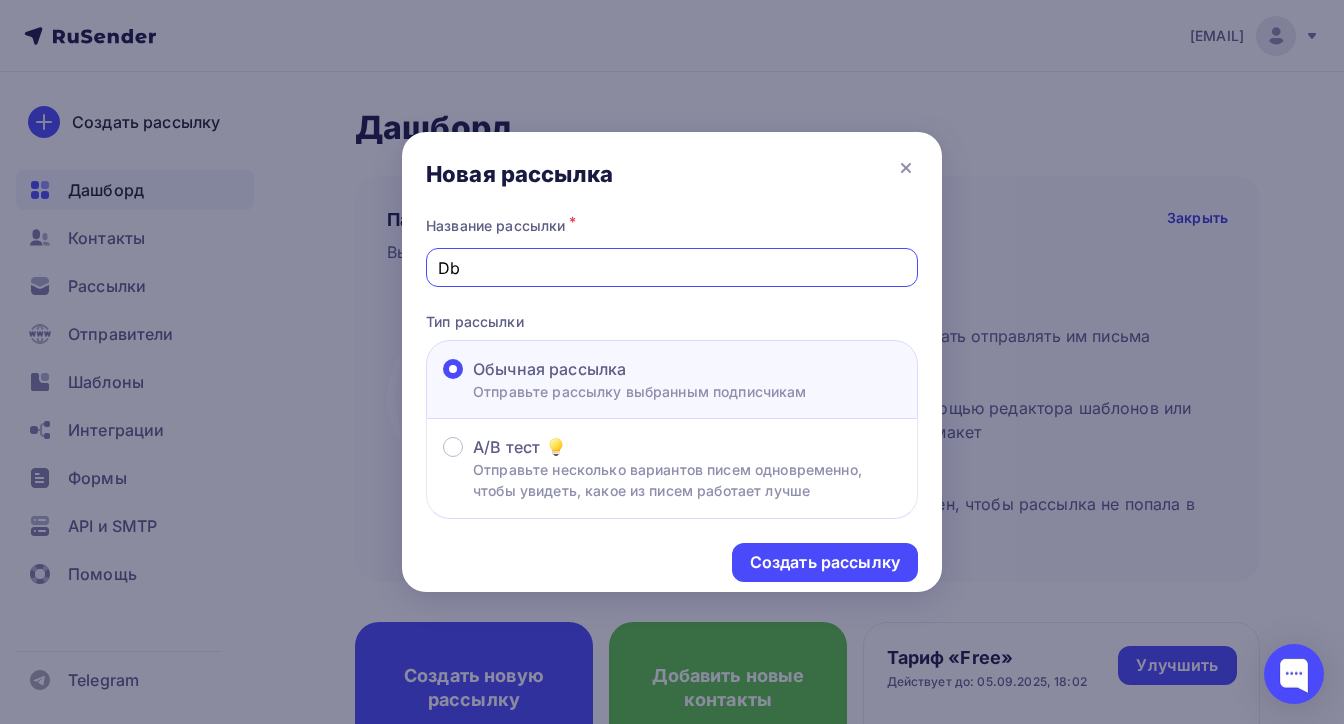 type on "D" 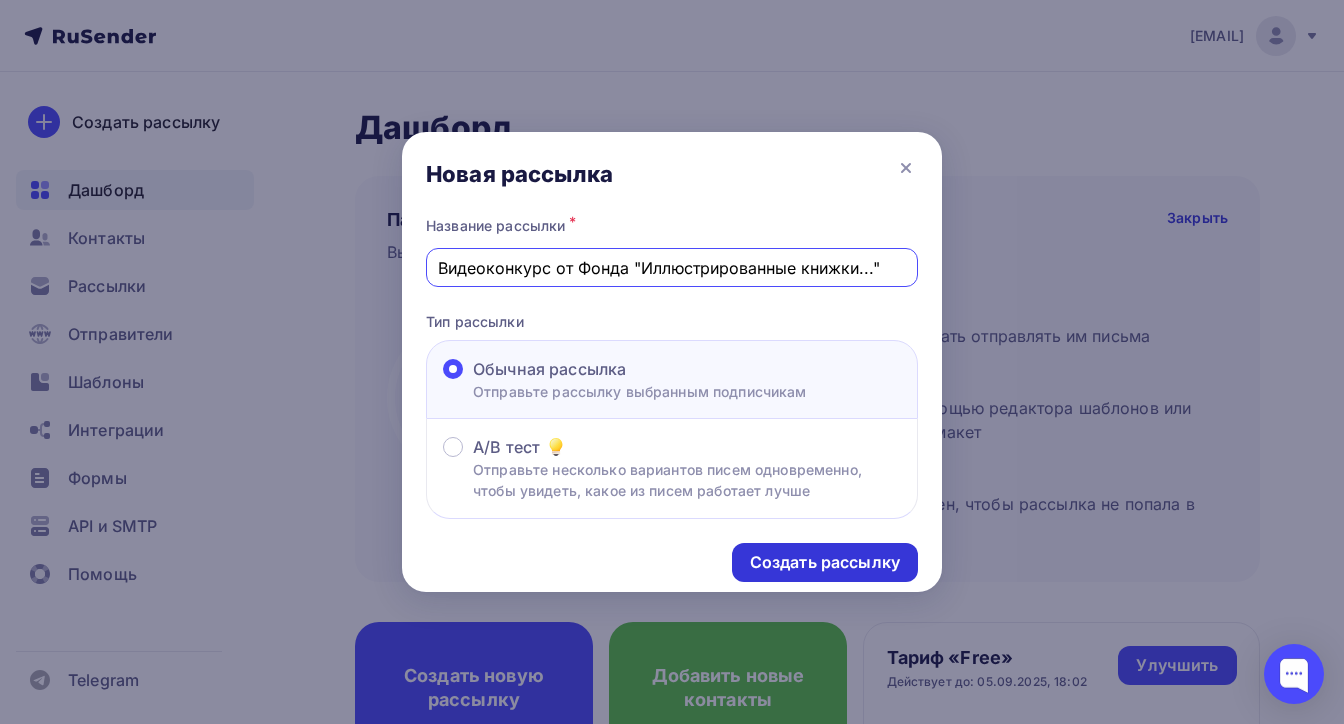 type on "Видеоконкурс от Фонда "Иллюстрированные книжки..."" 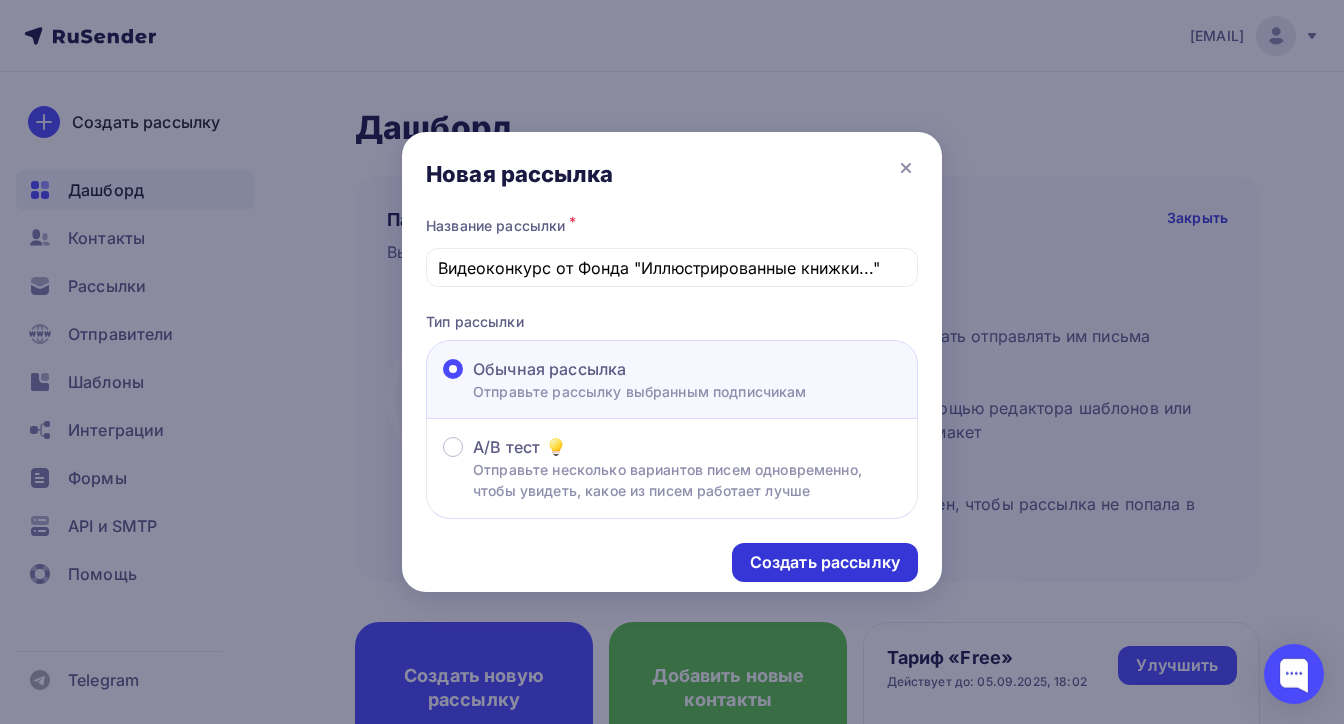 click on "Создать рассылку" at bounding box center [825, 562] 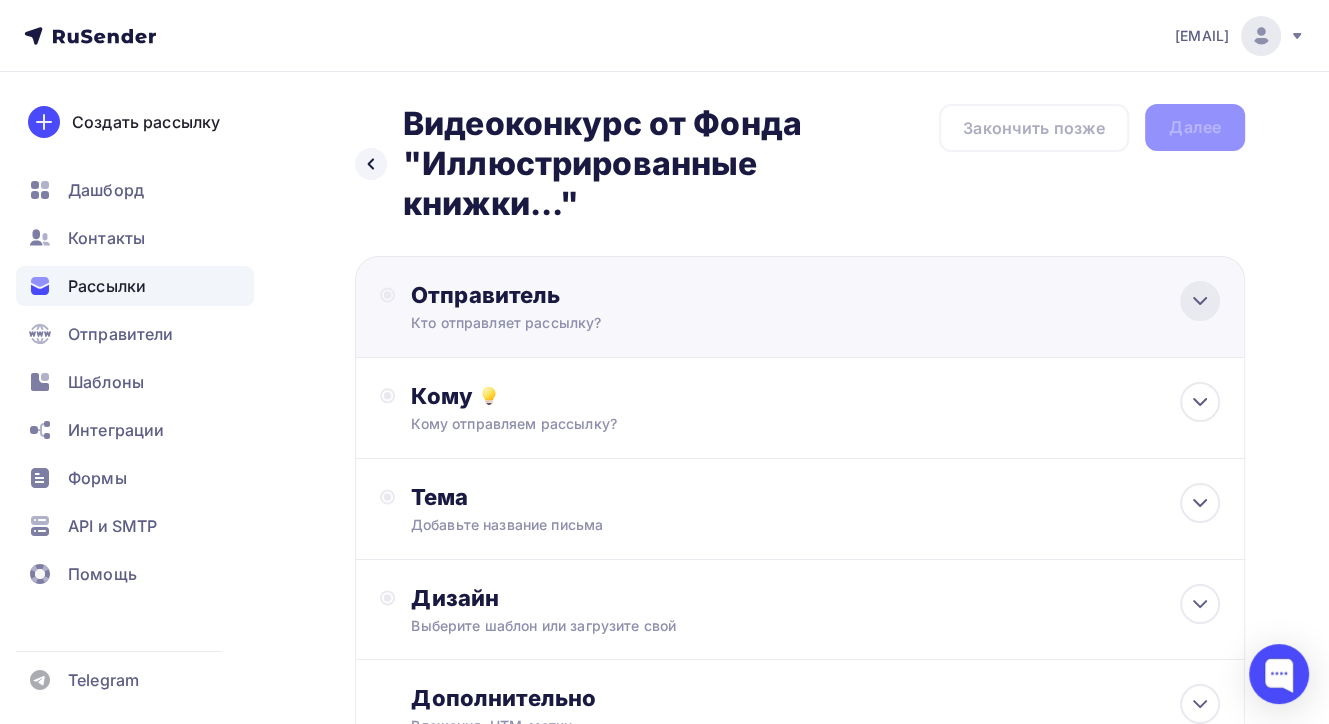click 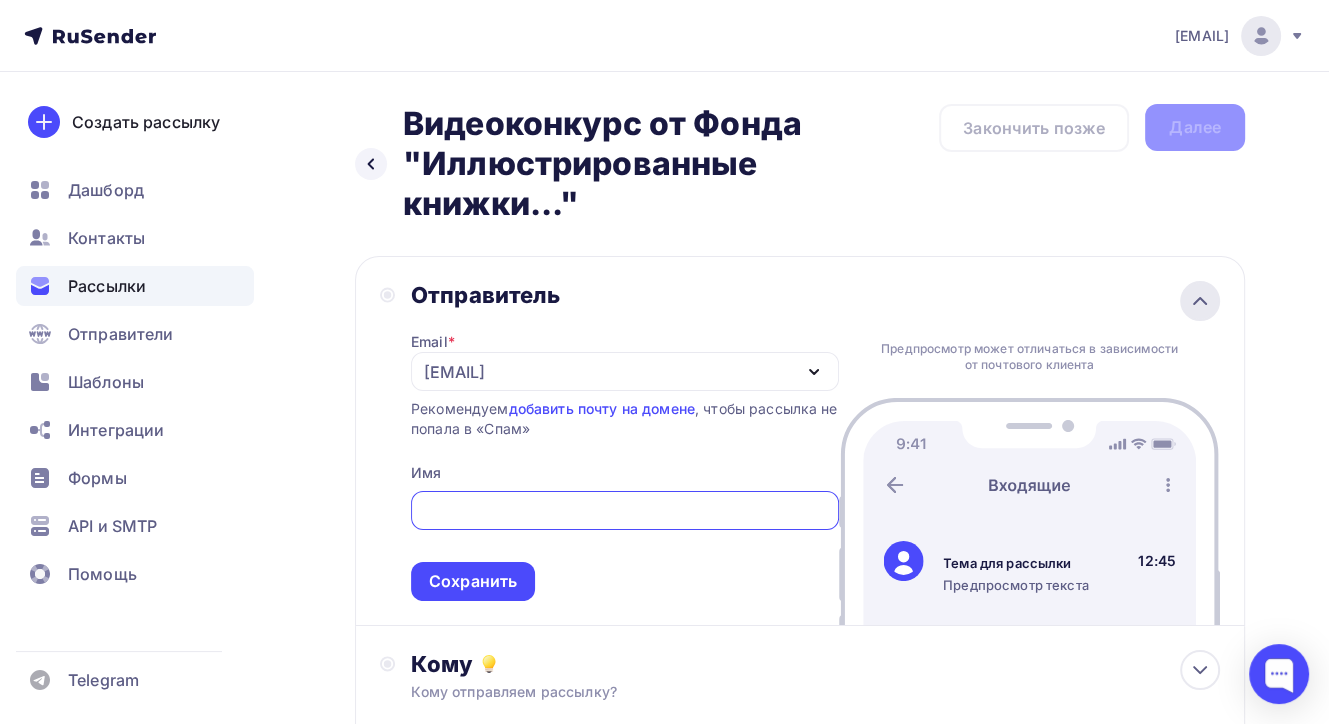 scroll, scrollTop: 0, scrollLeft: 0, axis: both 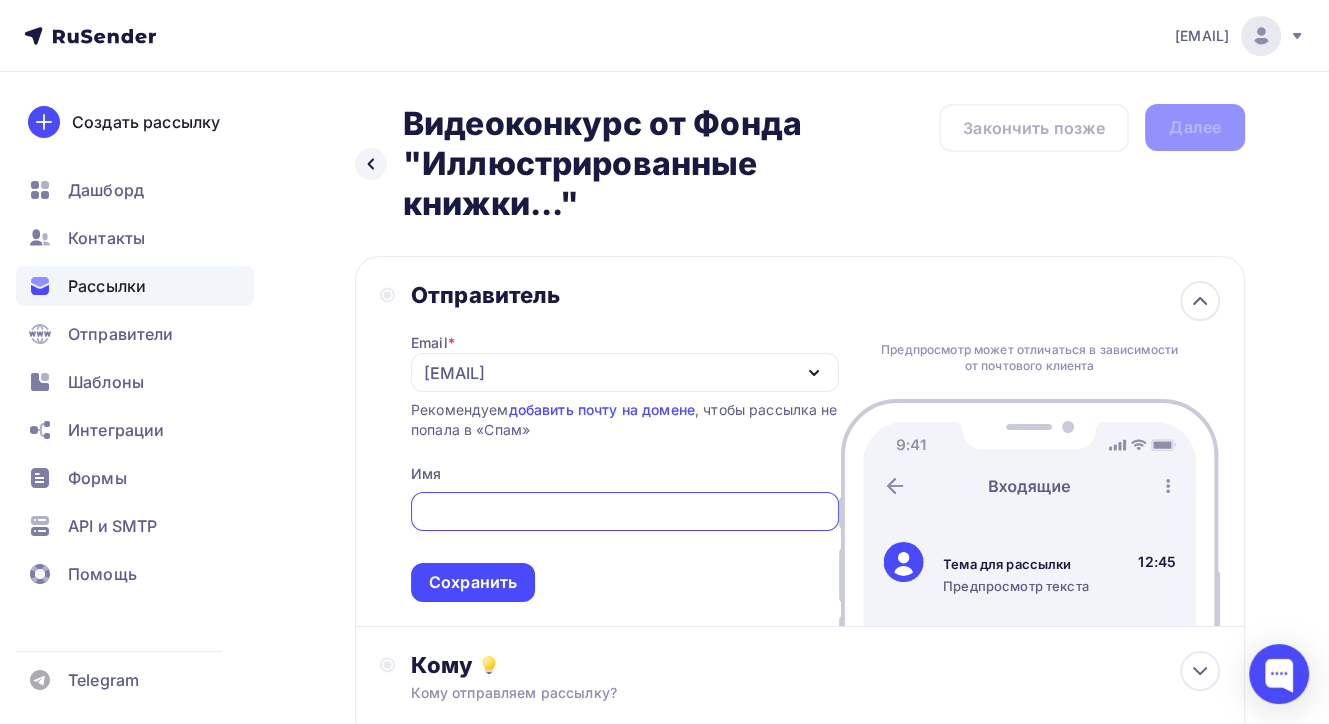 click at bounding box center [624, 512] 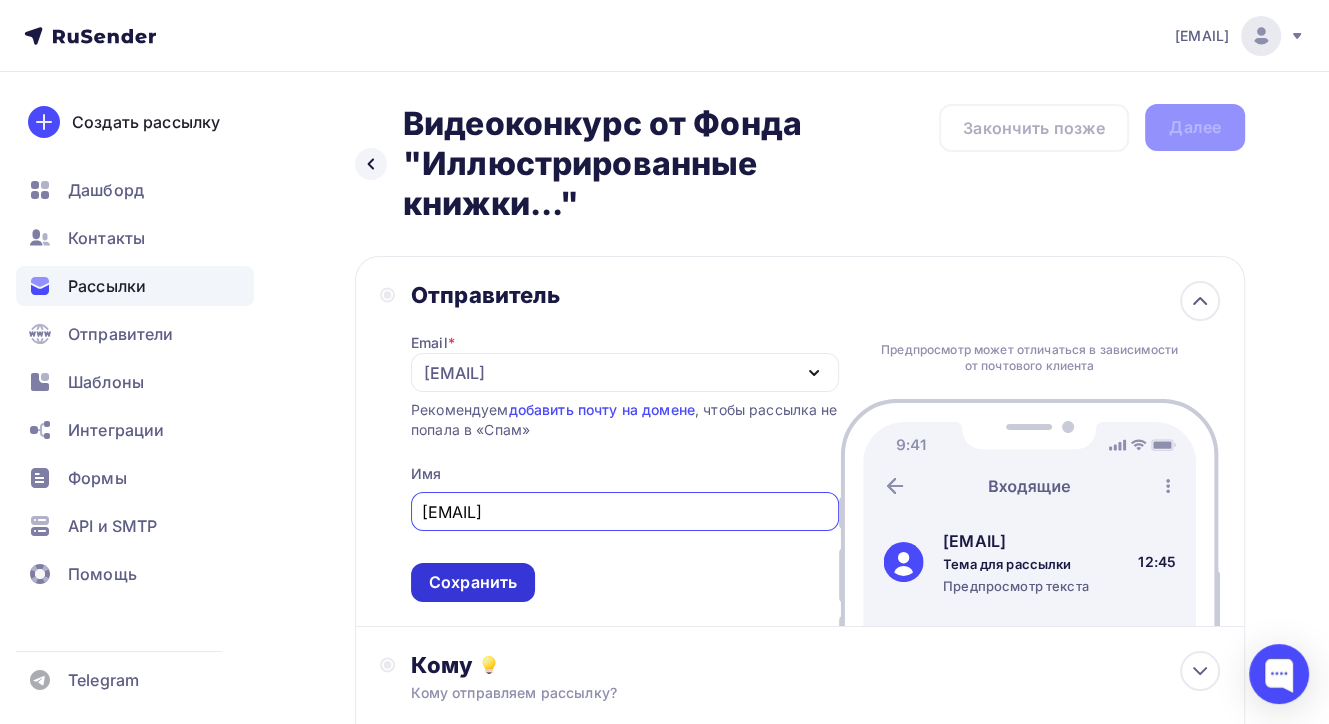 type on "[EMAIL]" 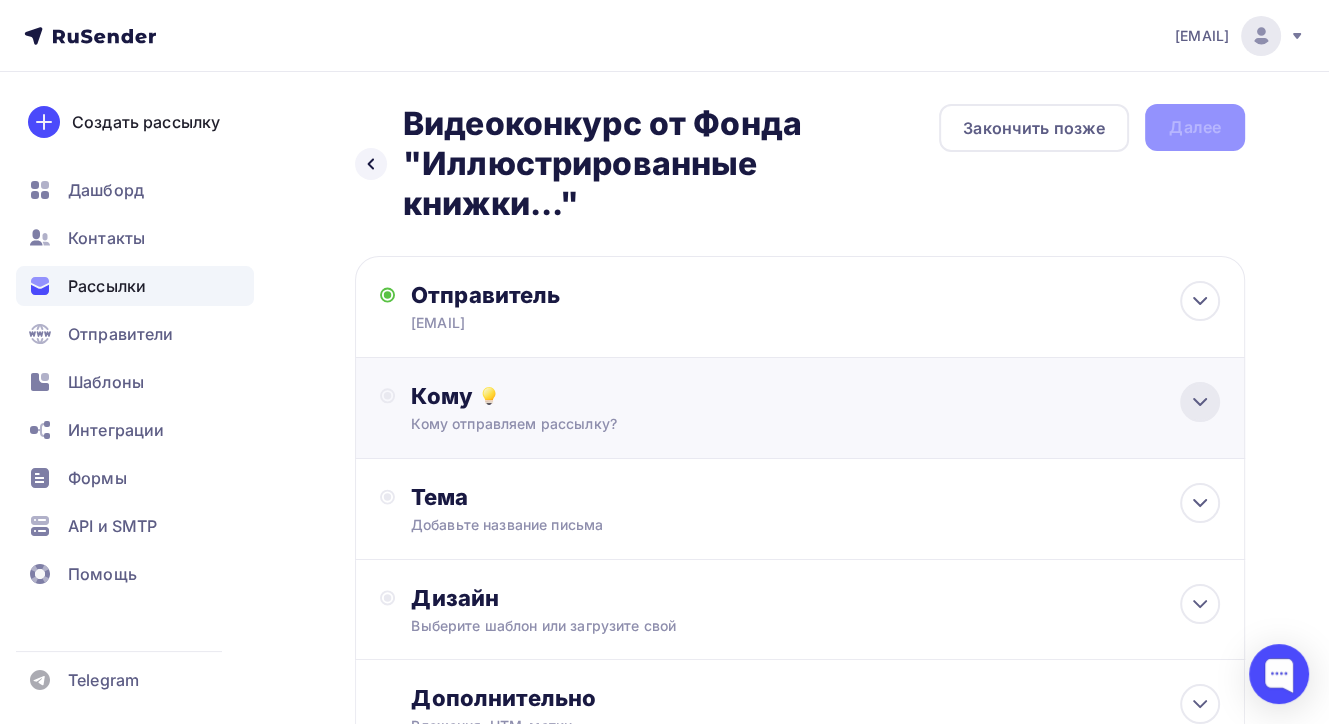 click 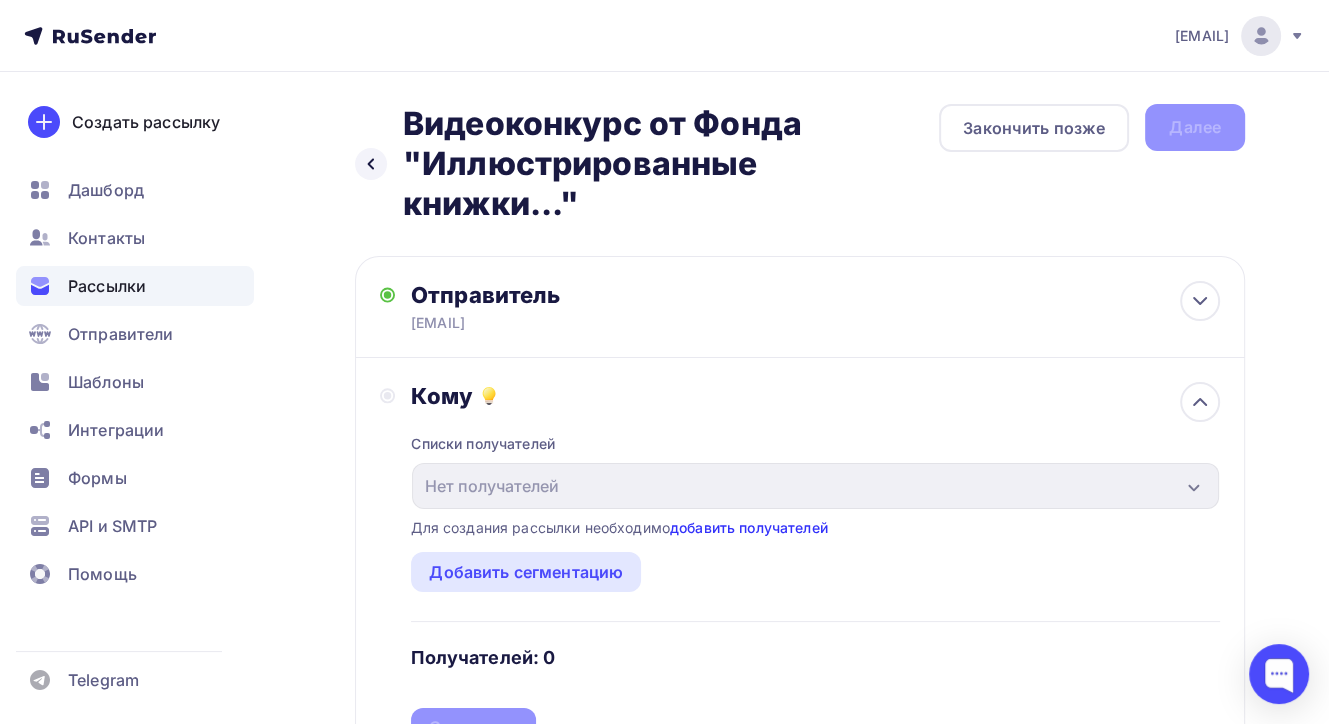 click on "добавить получателей" at bounding box center [749, 527] 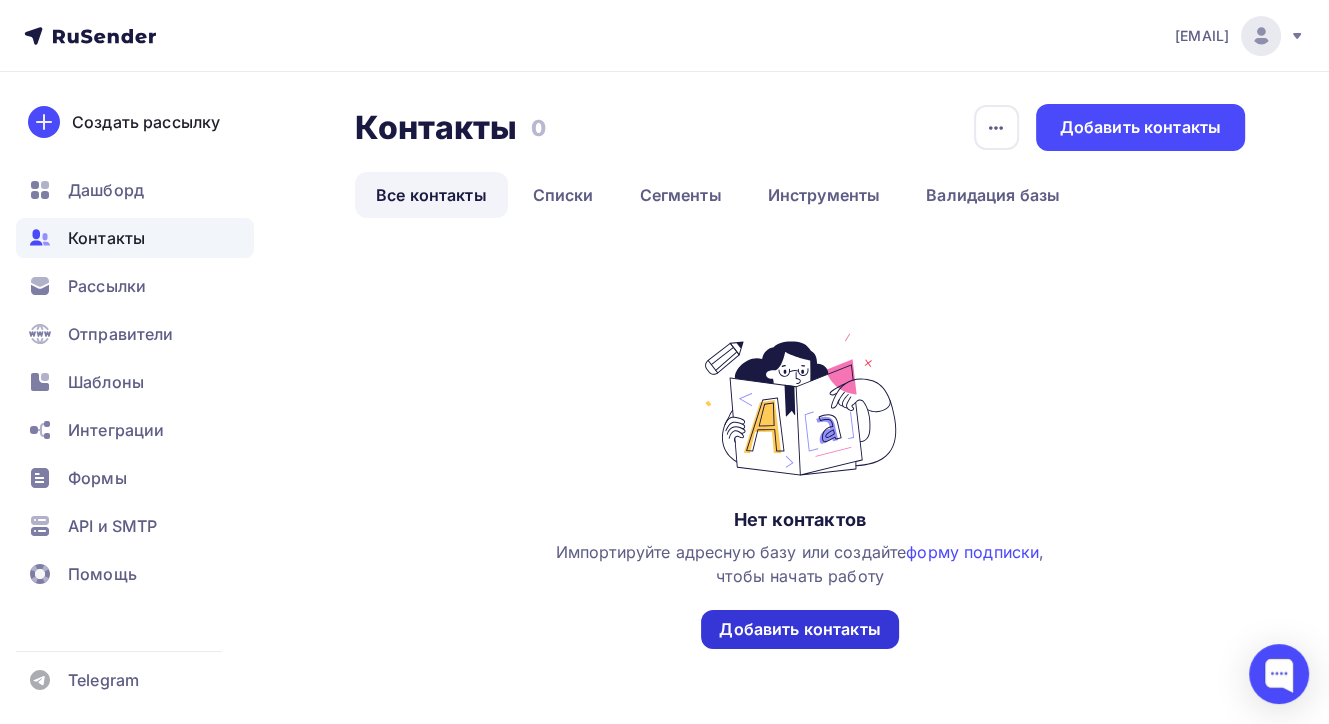 click on "Добавить контакты" at bounding box center [799, 629] 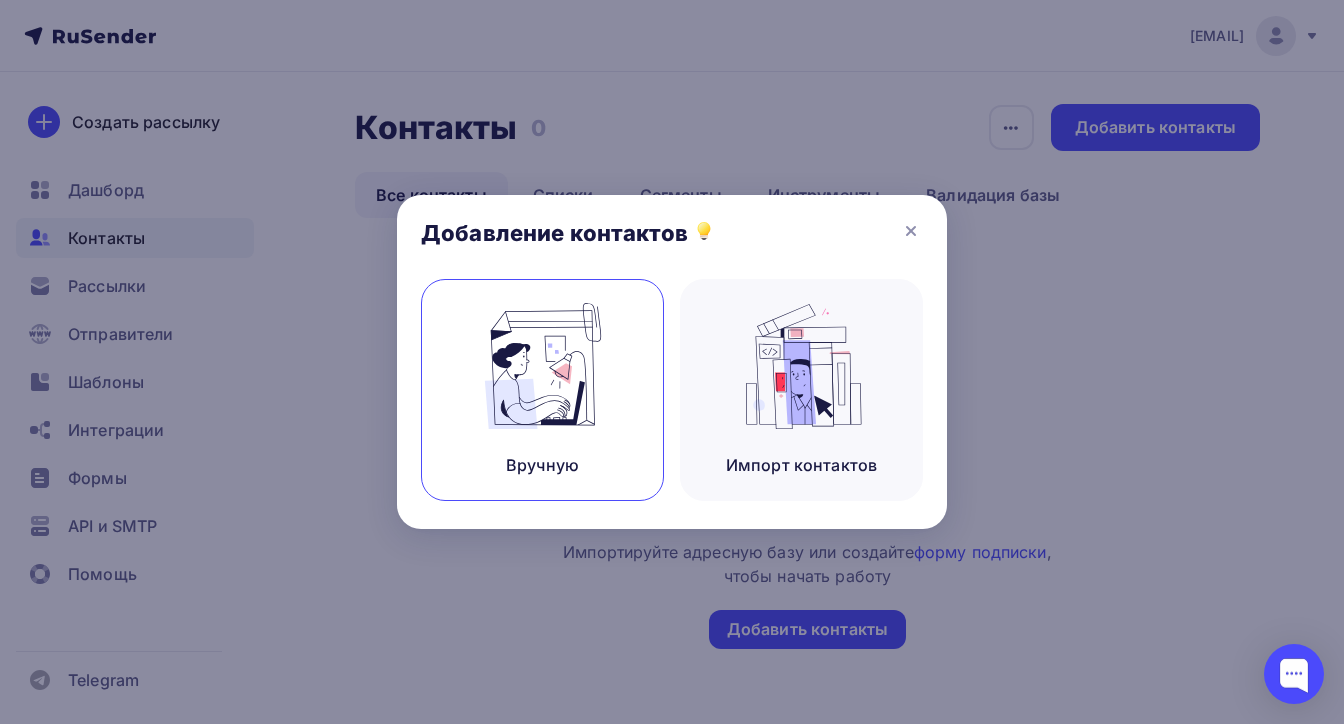 click at bounding box center [543, 366] 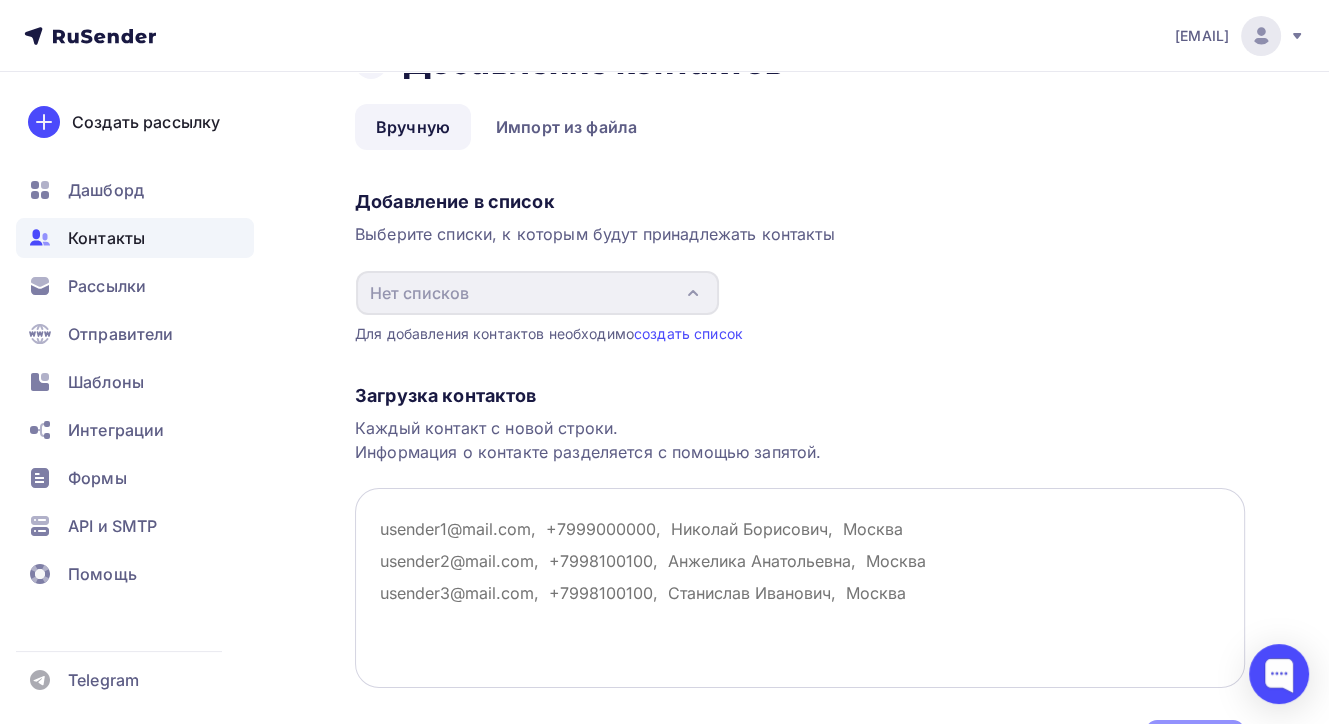 scroll, scrollTop: 0, scrollLeft: 0, axis: both 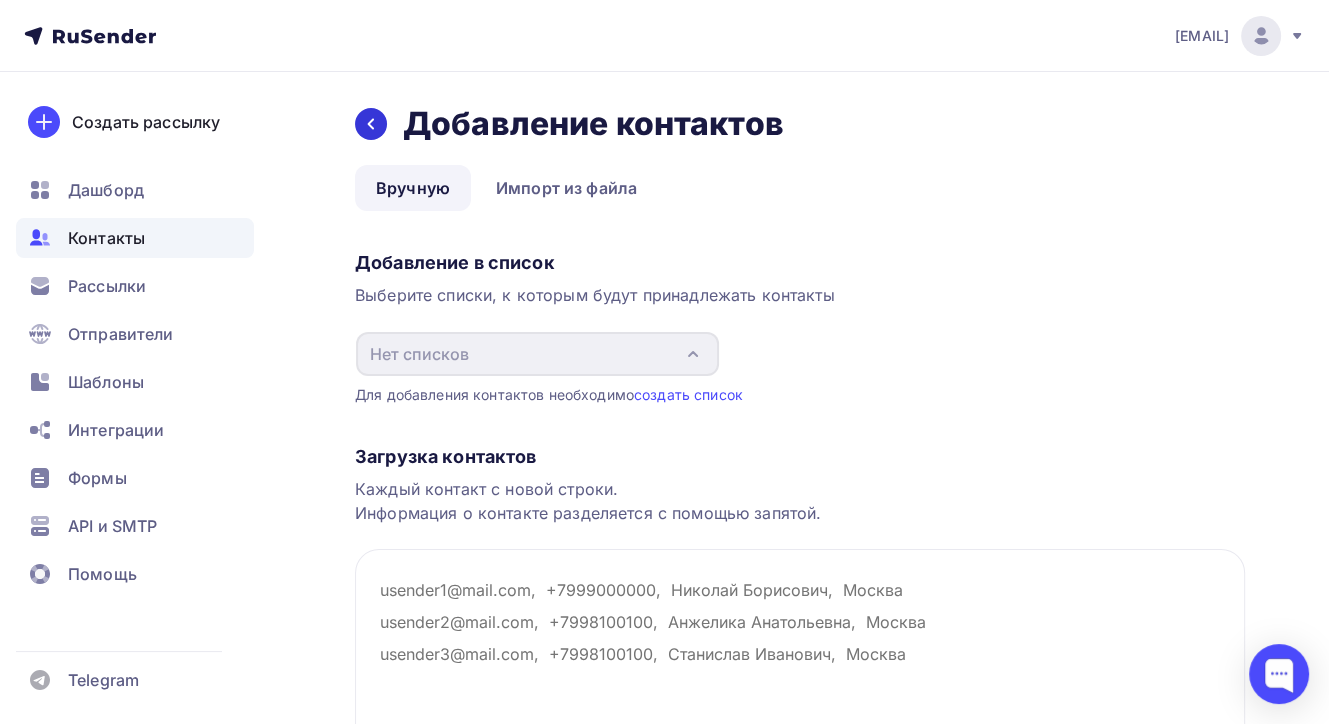 click at bounding box center [371, 124] 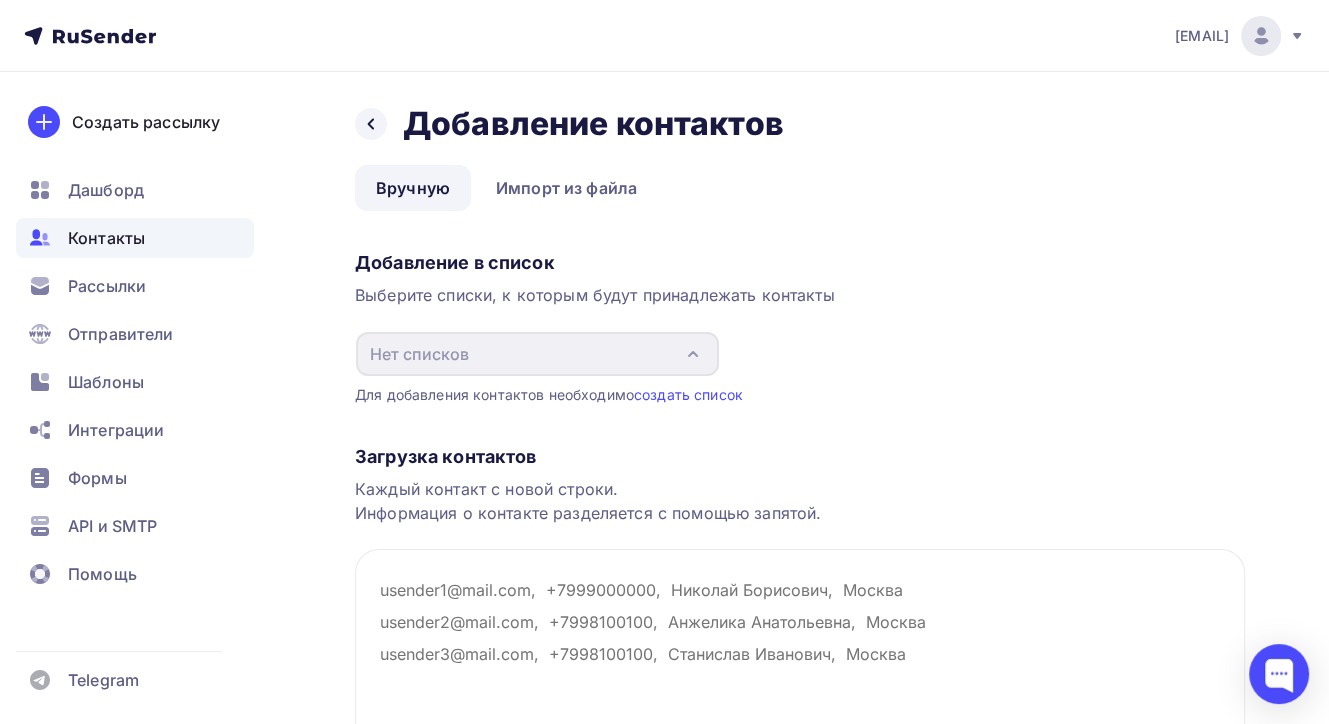 click on "Назад
Добавление контактов
Добавление контактов" at bounding box center (800, 124) 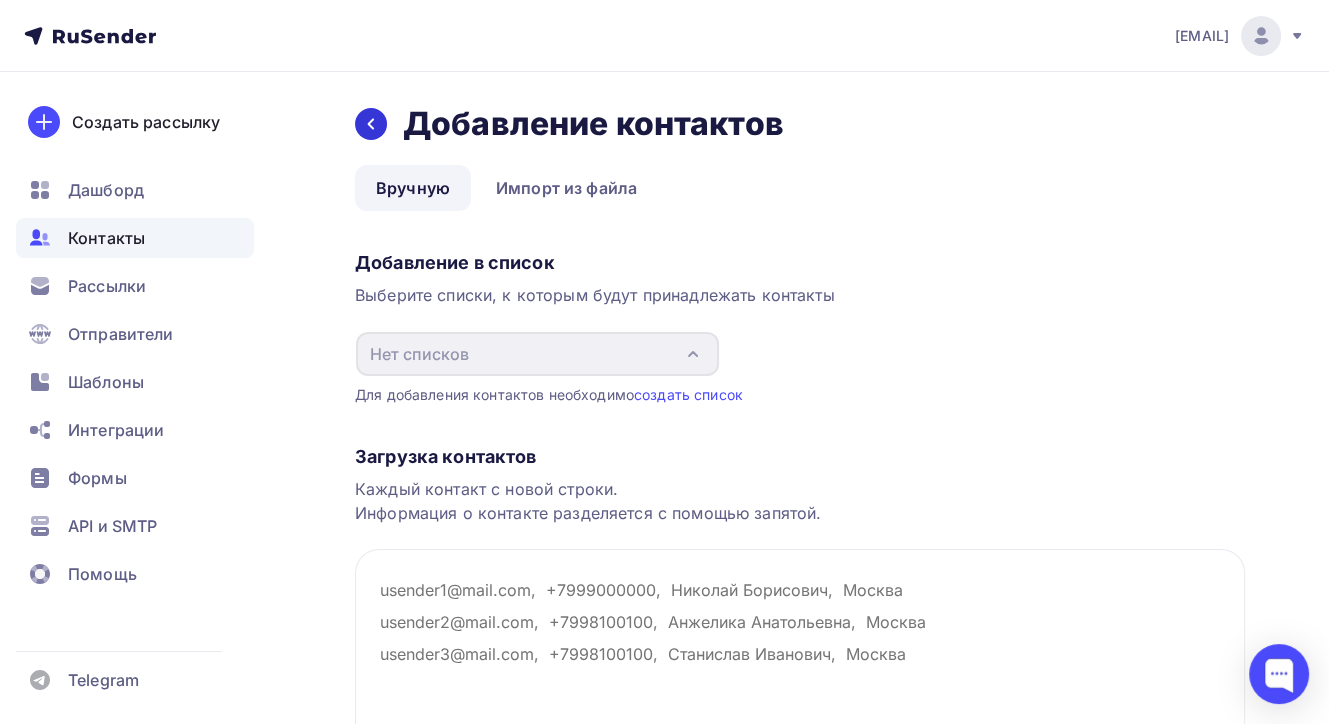 click at bounding box center [371, 124] 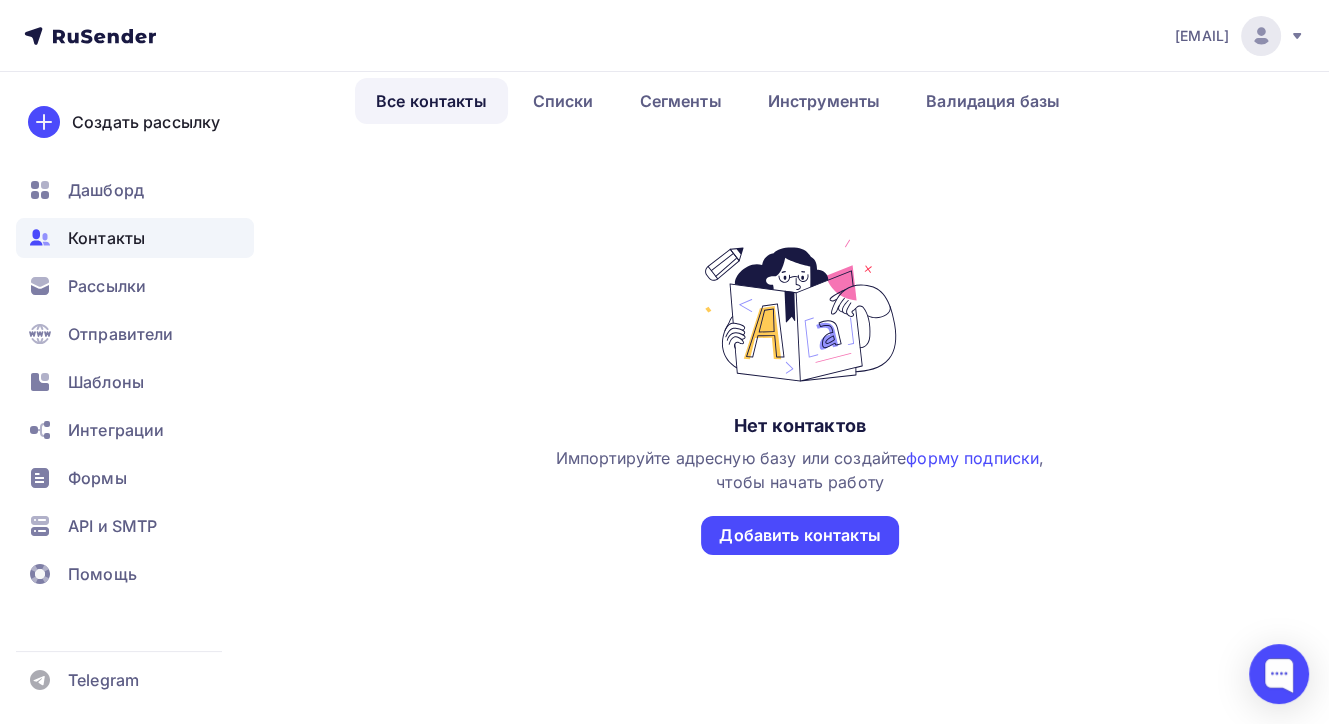 scroll, scrollTop: 0, scrollLeft: 0, axis: both 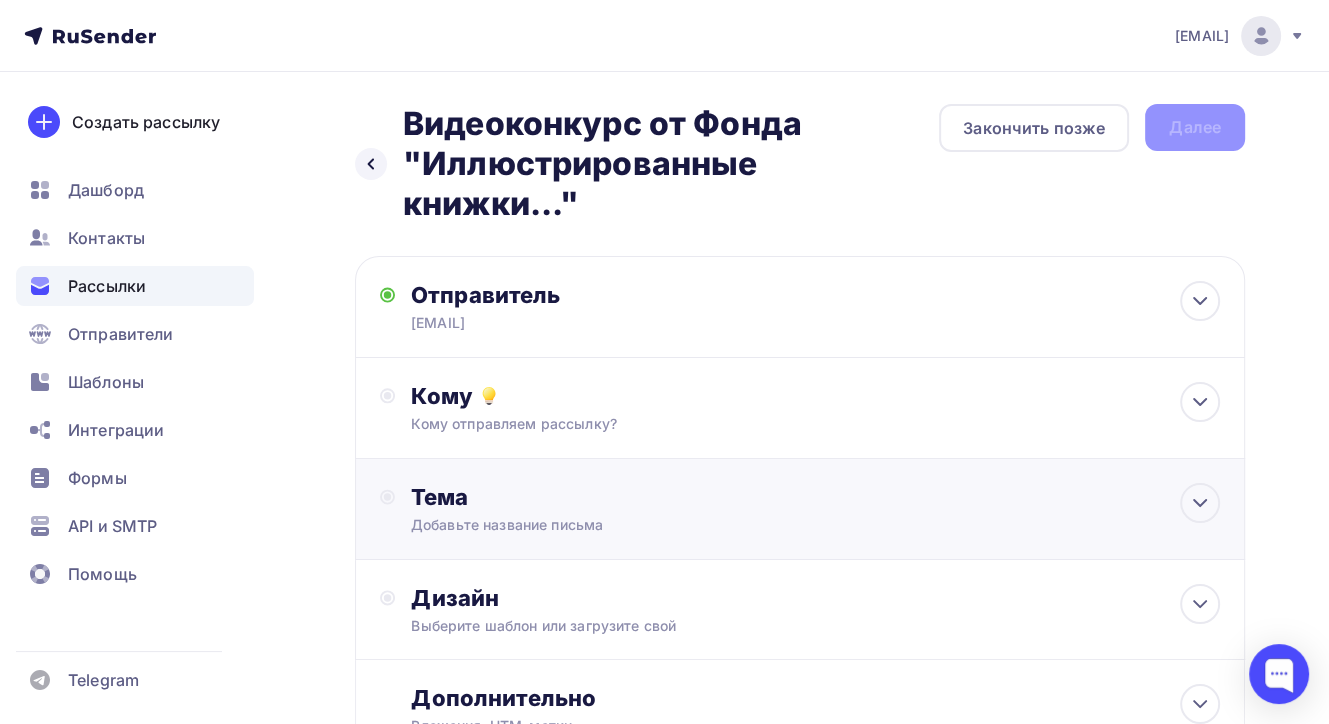 click on "Добавьте название письма" at bounding box center (589, 525) 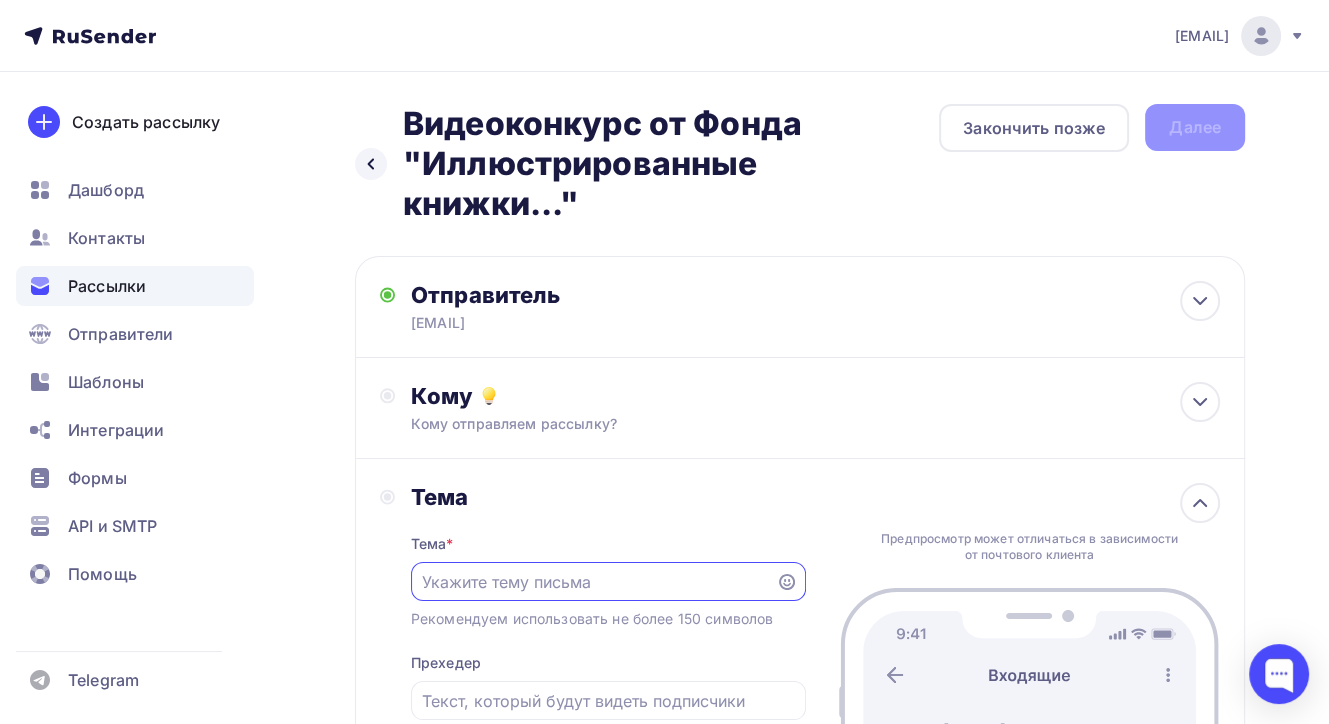 scroll, scrollTop: 0, scrollLeft: 0, axis: both 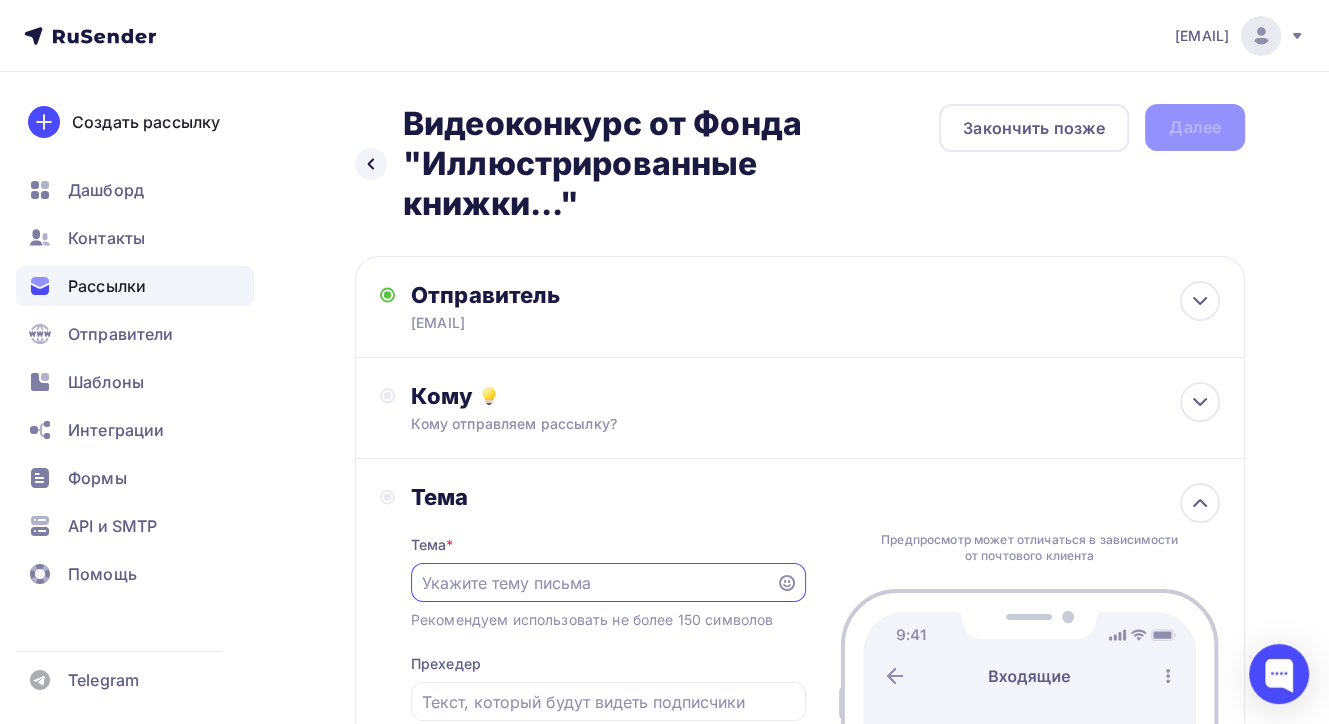 type on "D" 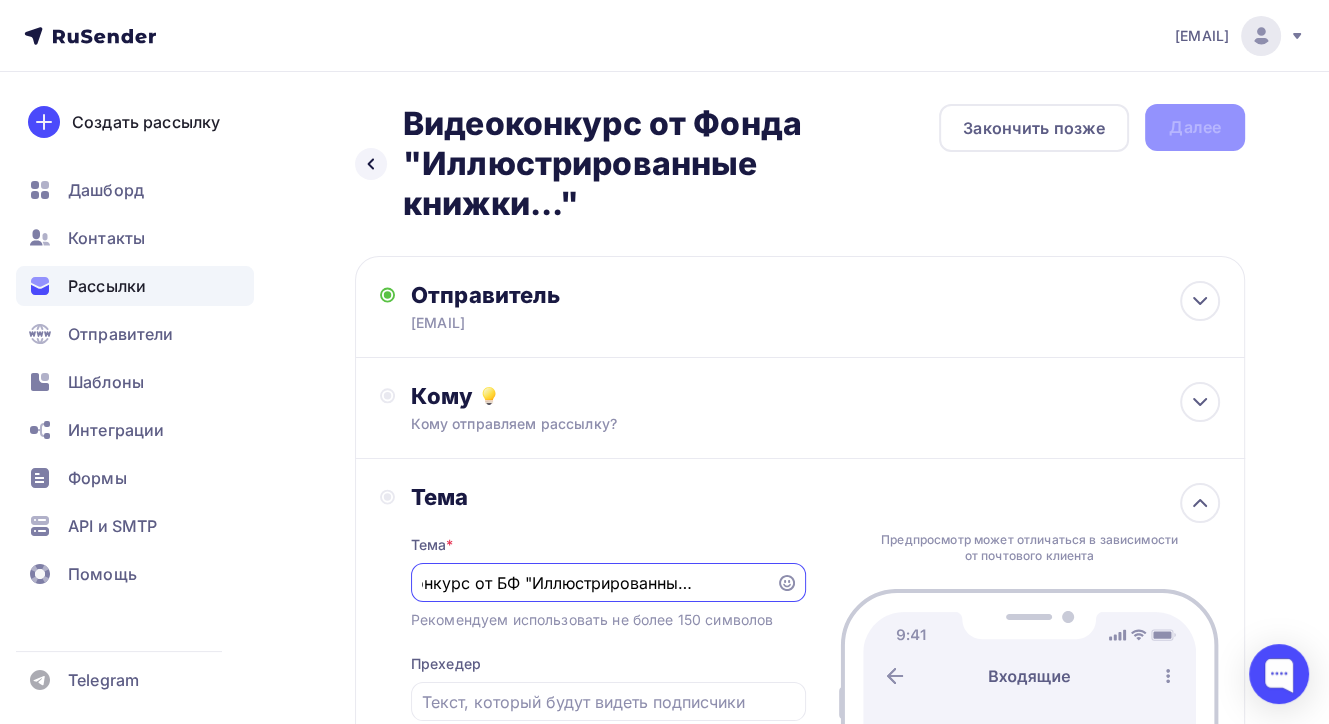 scroll, scrollTop: 0, scrollLeft: 79, axis: horizontal 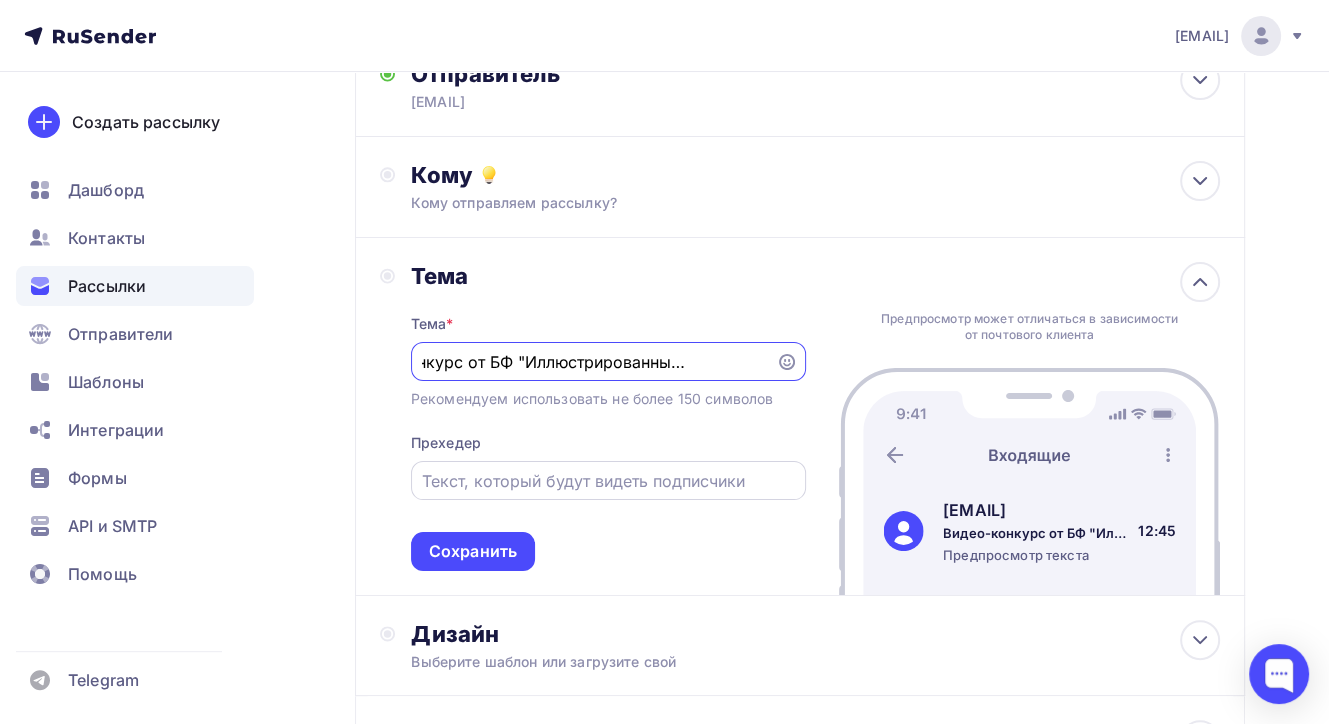type on "Видео-конкурс от БФ "Иллюстрированные книжки..."" 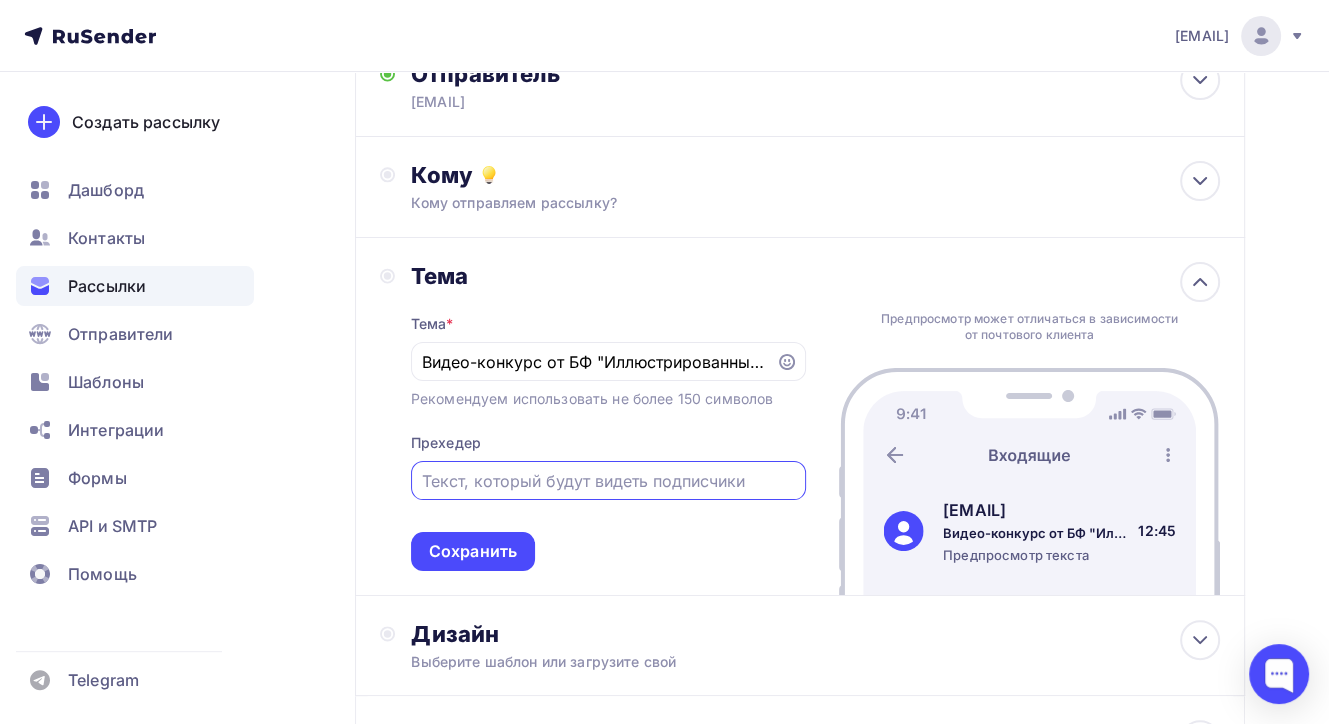 paste on "📢 Дорогие друзья! Приглашаем вас поучаствовать в конкурсе видеороликов «Трогательные книги»! 👧📖✨  Покажем нашим спонсорам и подписчикам, какие эмоции дарят детям наши книги❤😍  🎥 Поделитесь с нами трогательными, смешными и креативными моментами с наши" 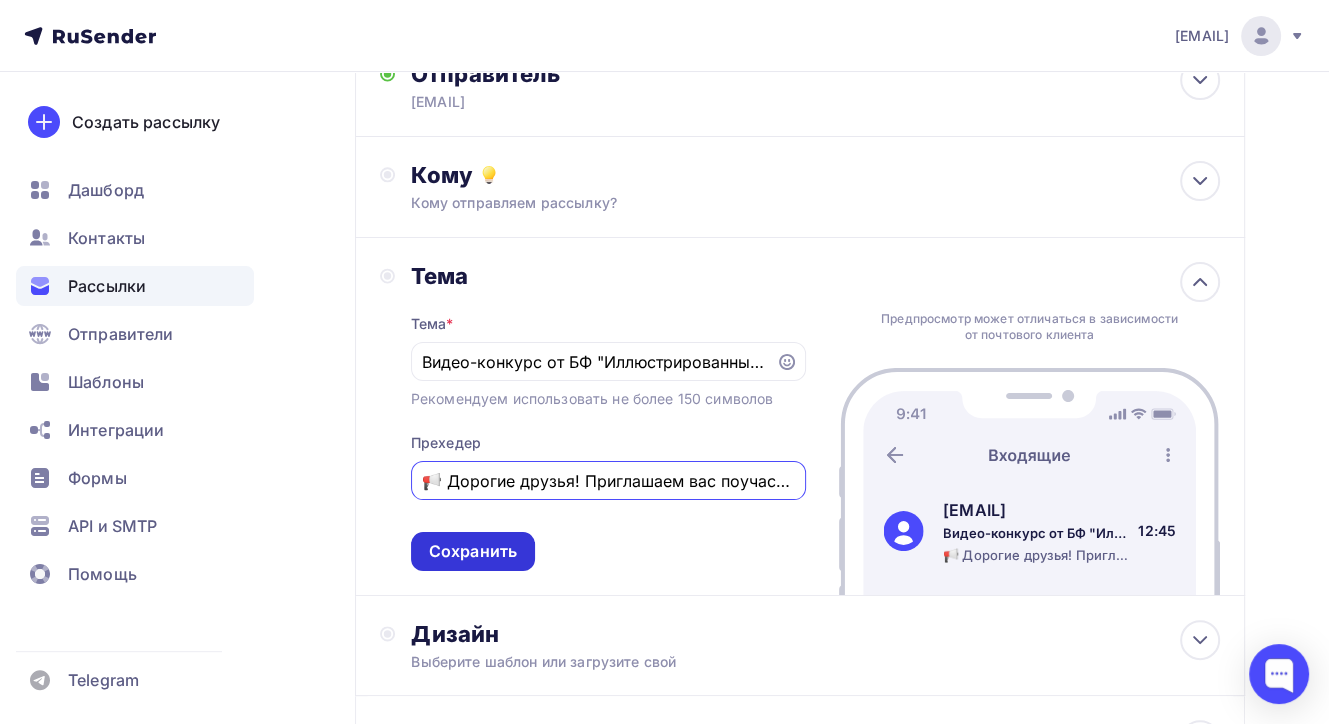 scroll, scrollTop: 0, scrollLeft: 1901, axis: horizontal 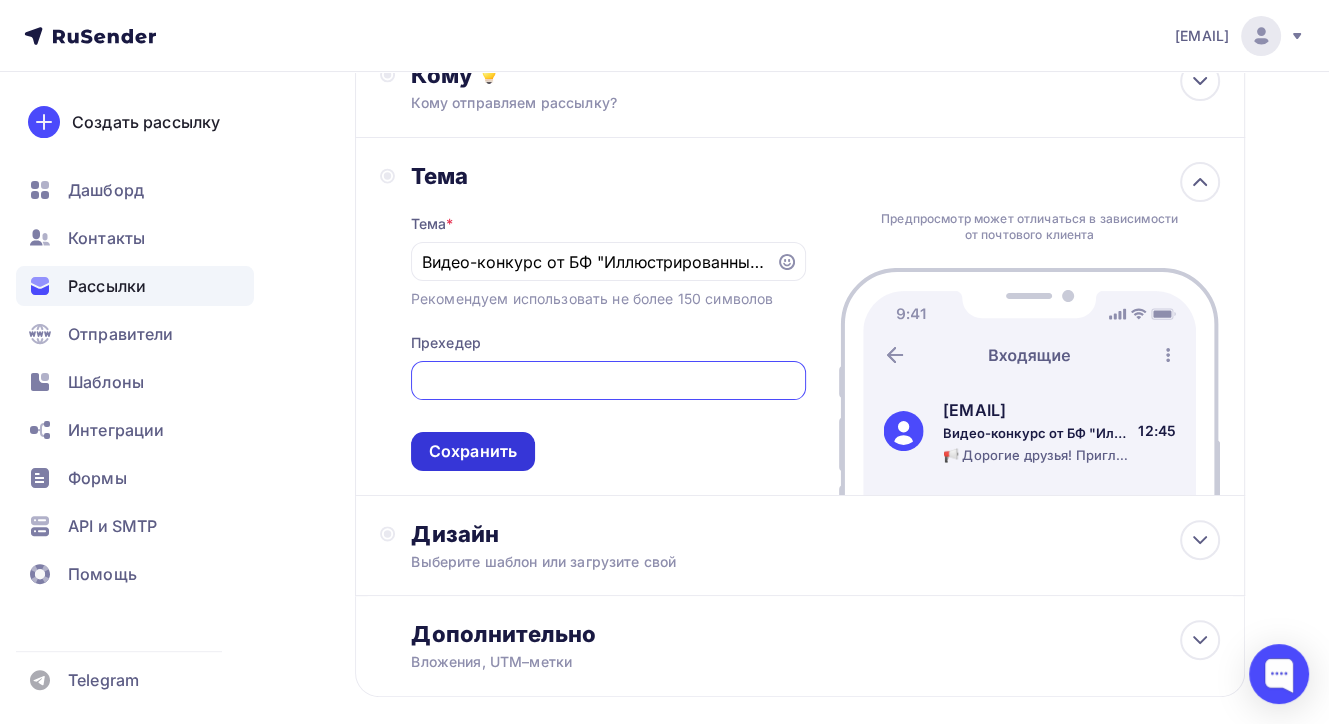 click on "Сохранить" at bounding box center [473, 451] 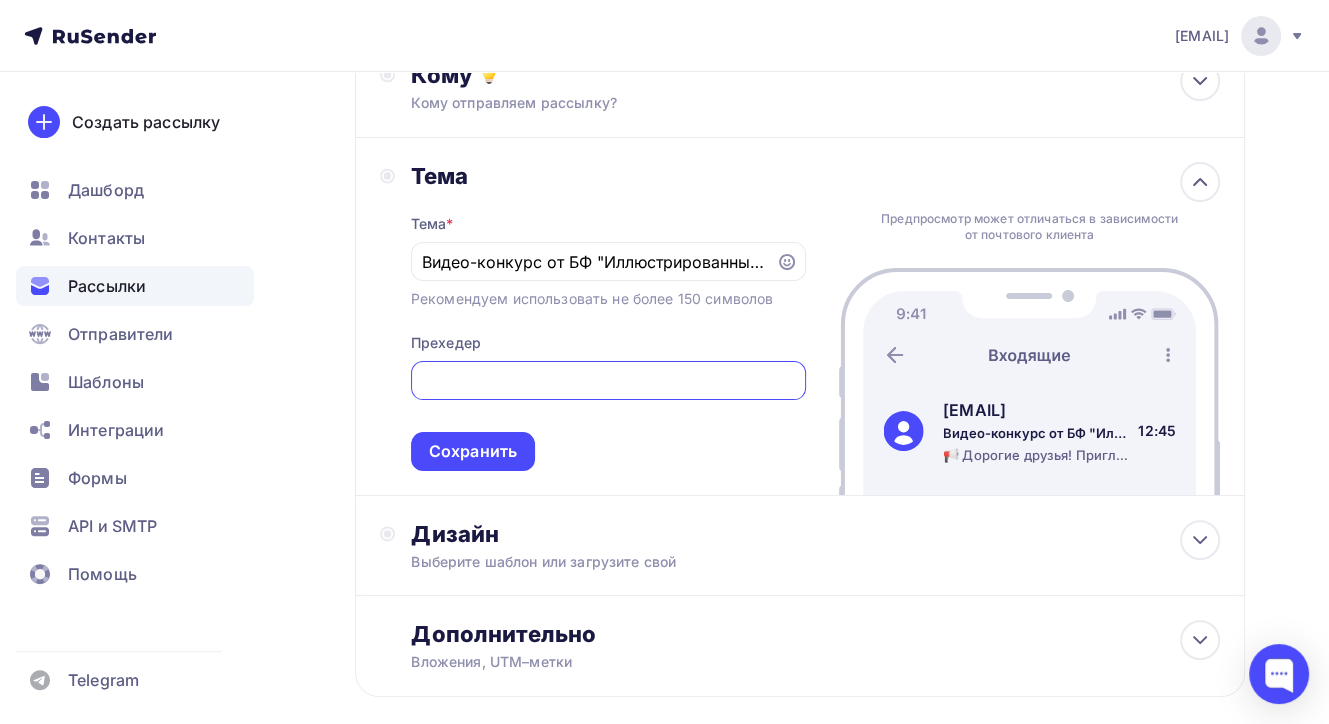 scroll, scrollTop: 0, scrollLeft: 0, axis: both 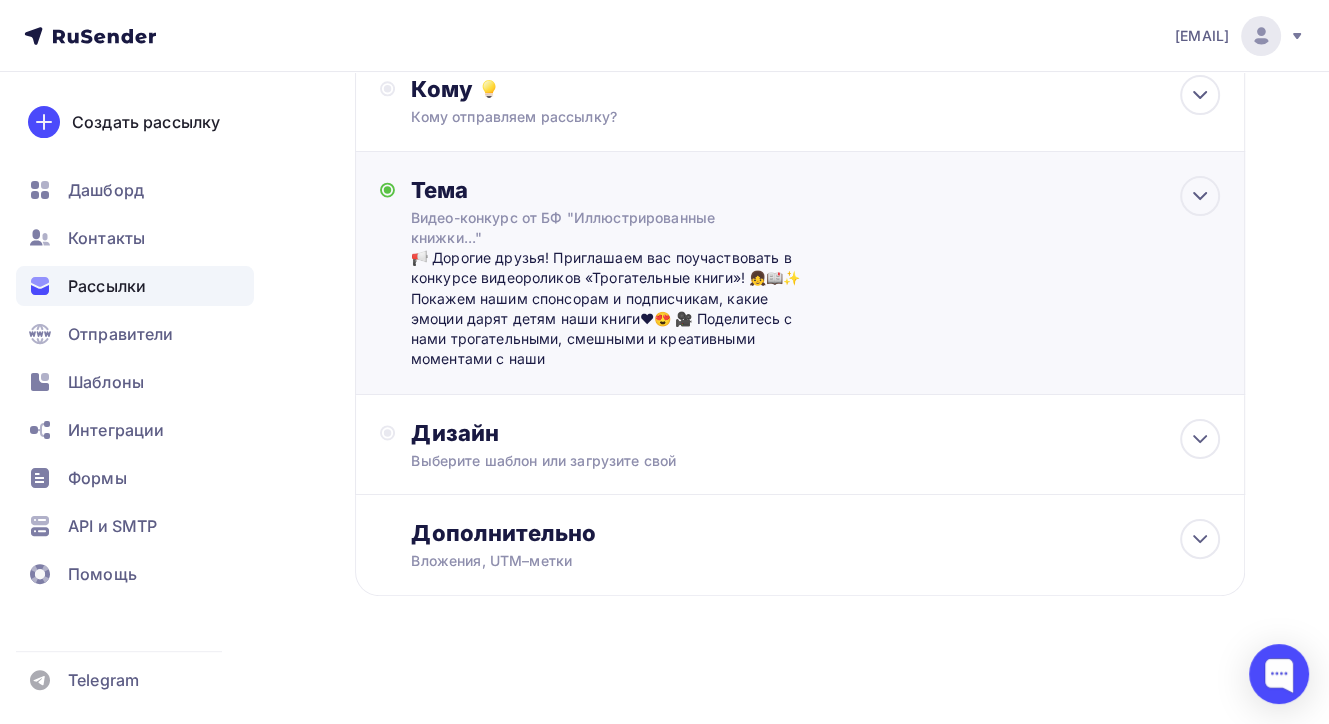 click on "📢 Дорогие друзья! Приглашаем вас поучаствовать в конкурсе видеороликов «Трогательные книги»! 👧📖✨  Покажем нашим спонсорам и подписчикам, какие эмоции дарят детям наши книги❤😍  🎥 Поделитесь с нами трогательными, смешными и креативными моментами с наши" at bounding box center (608, 309) 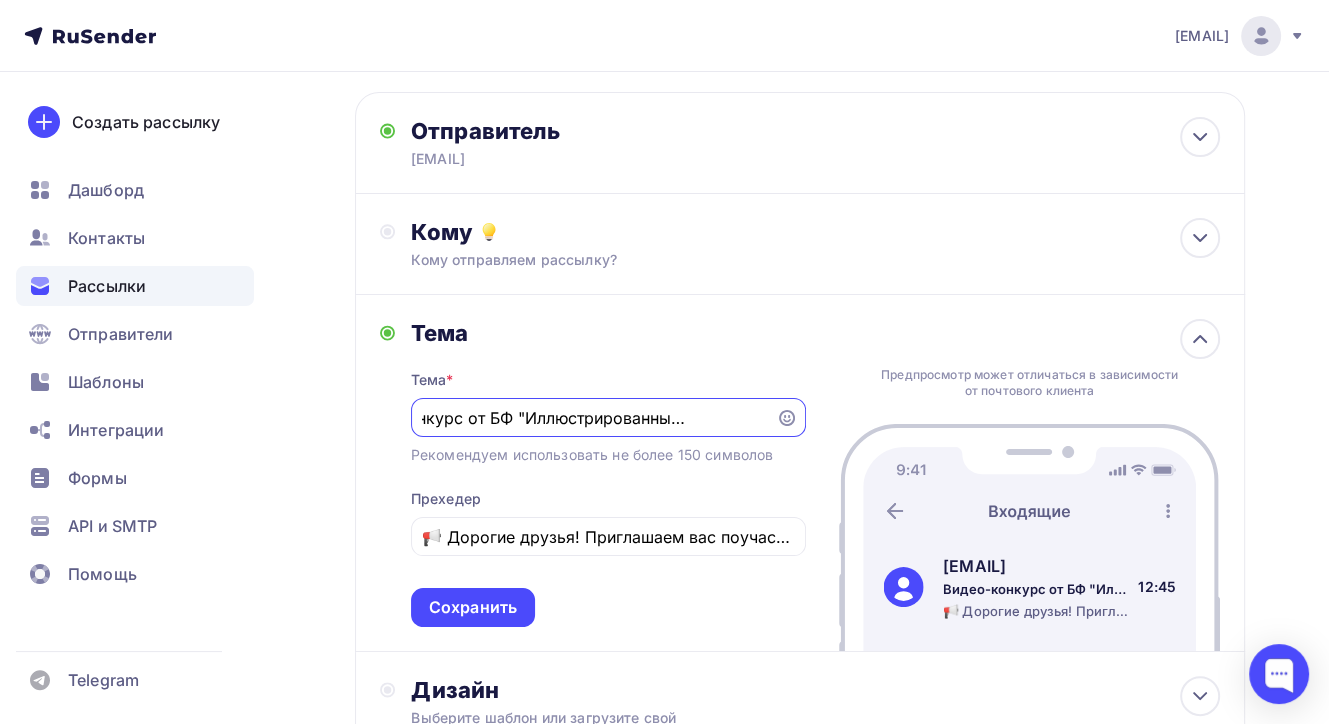 scroll, scrollTop: 0, scrollLeft: 0, axis: both 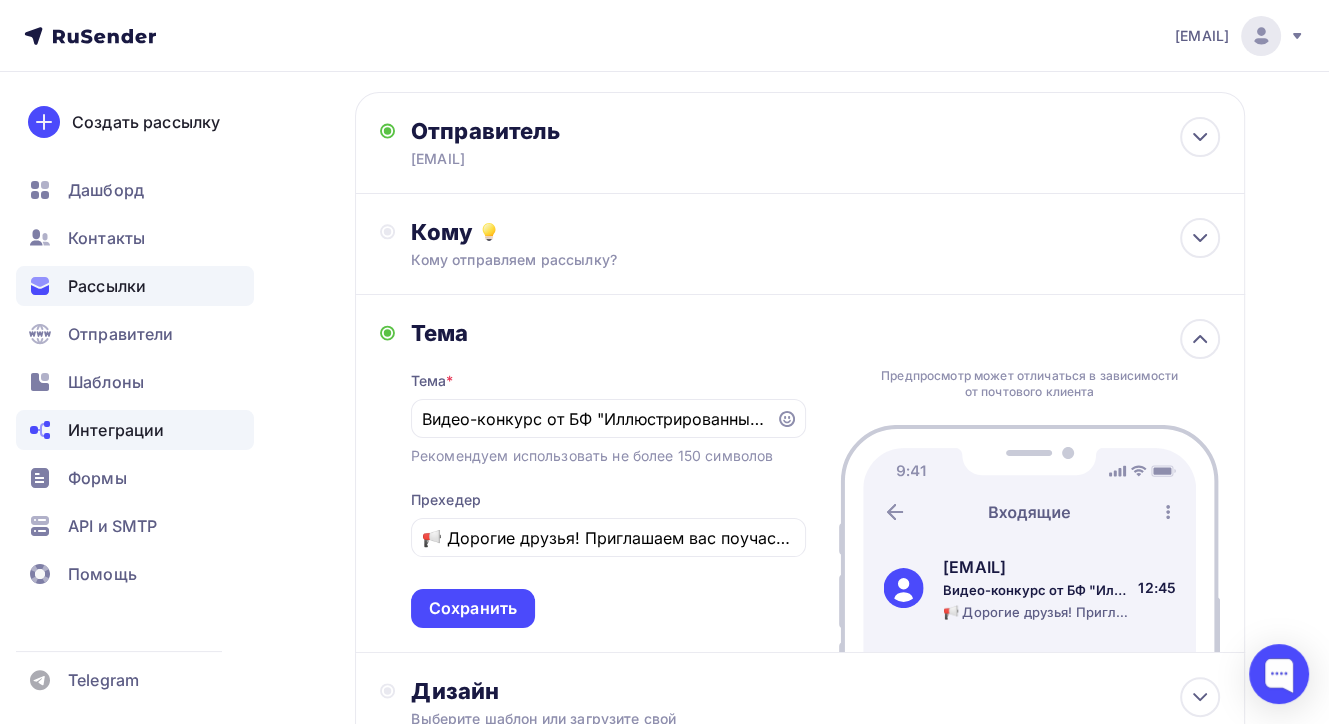 drag, startPoint x: 769, startPoint y: 416, endPoint x: 195, endPoint y: 424, distance: 574.0557 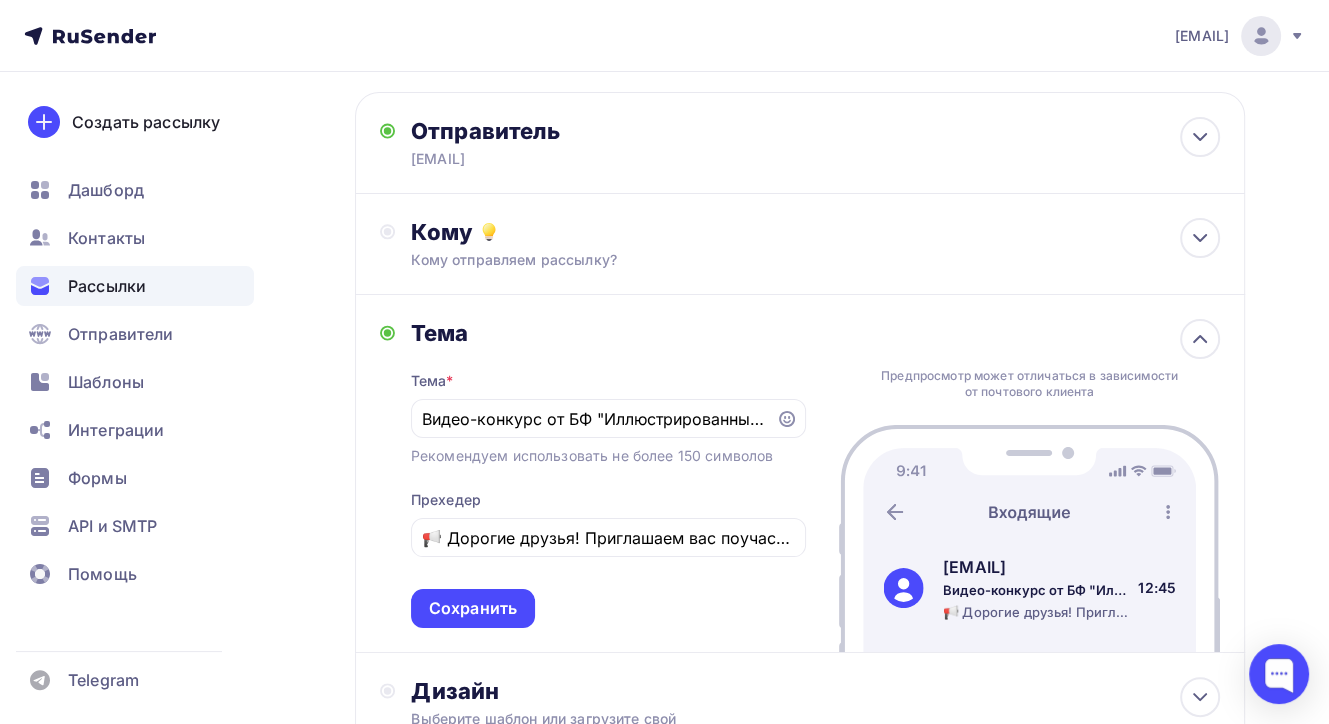 click on "Тема  *     Видео-конкурс от БФ "Иллюстрированные книжки..."
Рекомендуем использовать не более 150 символов
Прехедер     📢 Дорогие друзья! Приглашаем вас поучаствовать в конкурсе видеороликов «Трогательные книги»! 👧📖✨  Покажем нашим спонсорам и подписчикам, какие эмоции дарят детям наши книги❤😍  🎥 Поделитесь с нами трогательными, смешными и креативными моментами с наши           Сохранить" at bounding box center (608, 487) 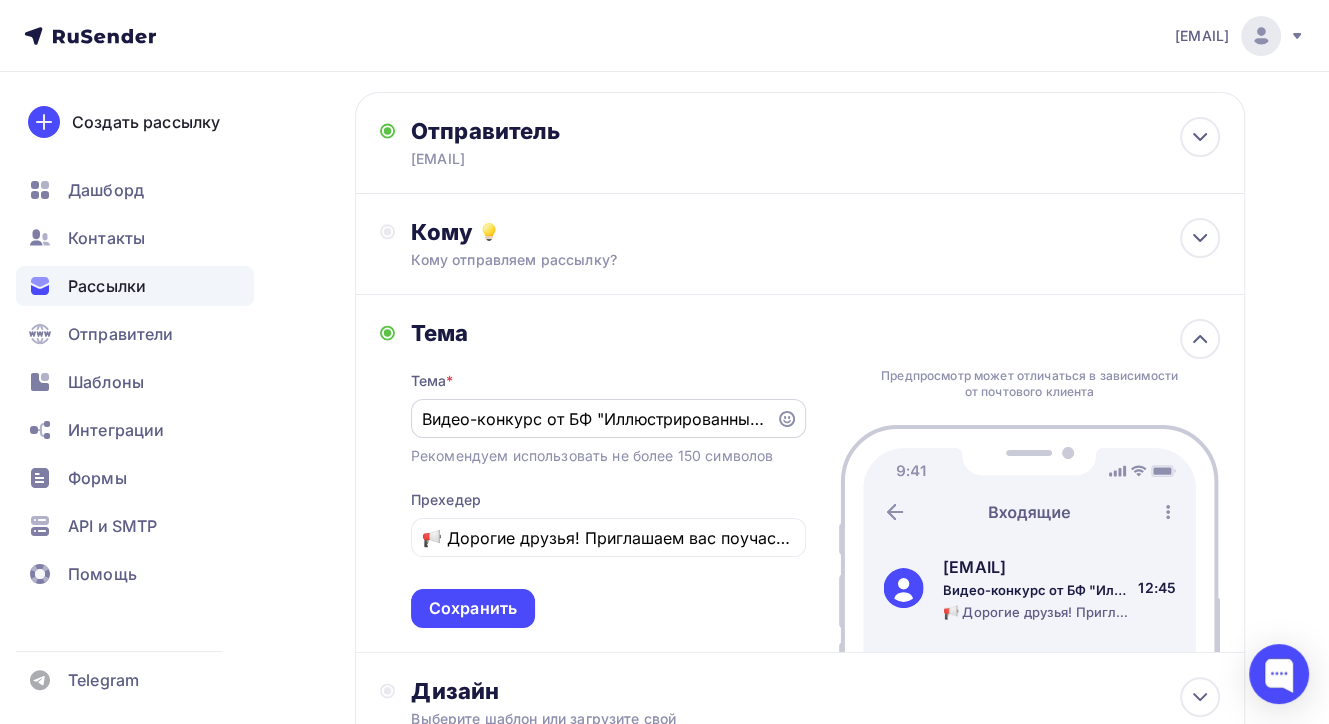 click on "Видео-конкурс от БФ "Иллюстрированные книжки..."" at bounding box center [593, 419] 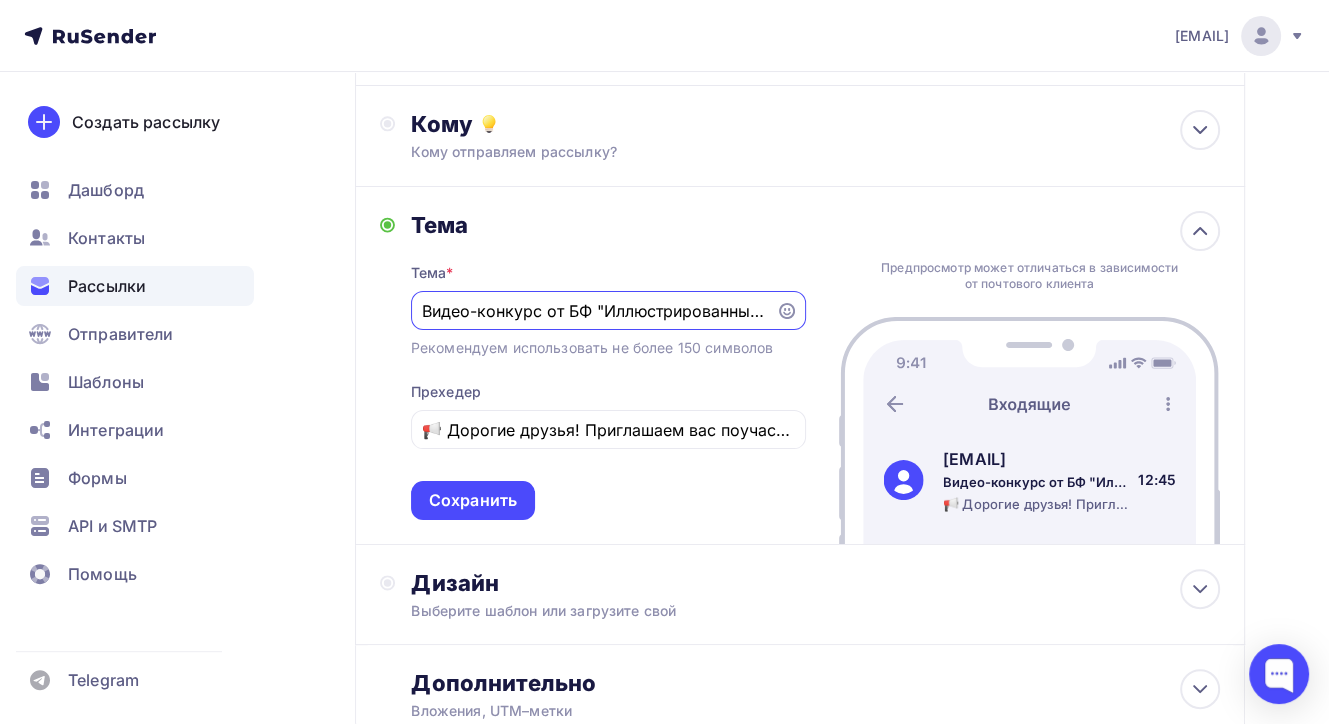 scroll, scrollTop: 364, scrollLeft: 0, axis: vertical 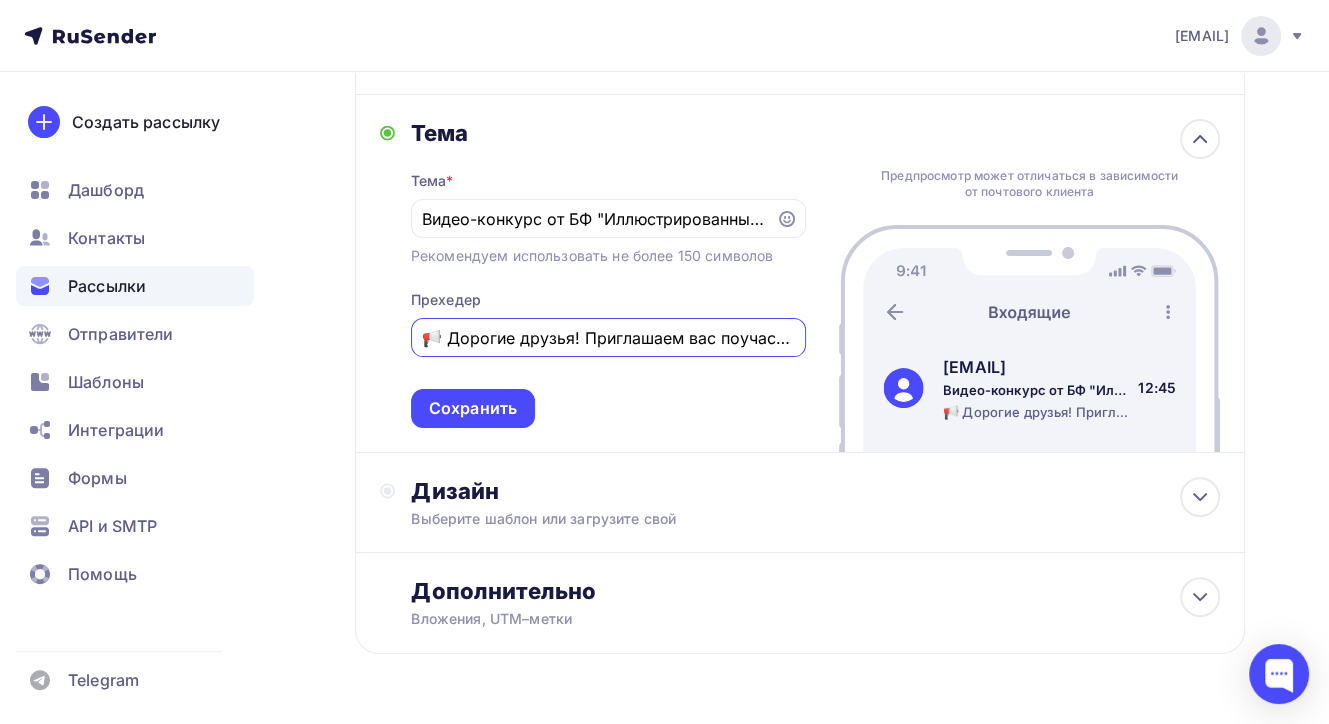 click on "📢 Дорогие друзья! Приглашаем вас поучаствовать в конкурсе видеороликов «Трогательные книги»! 👧📖✨  Покажем нашим спонсорам и подписчикам, какие эмоции дарят детям наши книги❤😍  🎥 Поделитесь с нами трогательными, смешными и креативными моментами с наши" at bounding box center (608, 338) 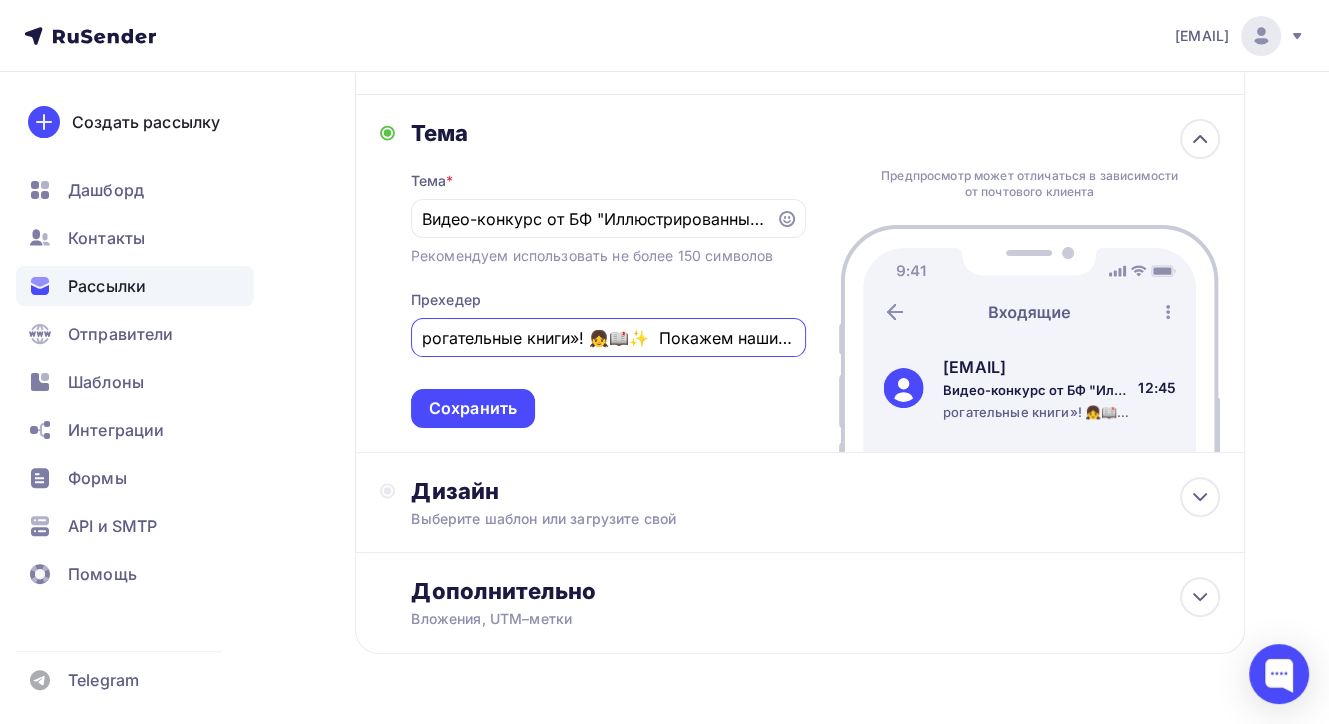 type on "рогательные книги»! 👧📖✨  Покажем нашим спонсорам и подписчикам, какие эмоции дарят детям наши книги❤😍  🎥 Поделитесь с нами трогательными, смешными и креативными моментами с наши" 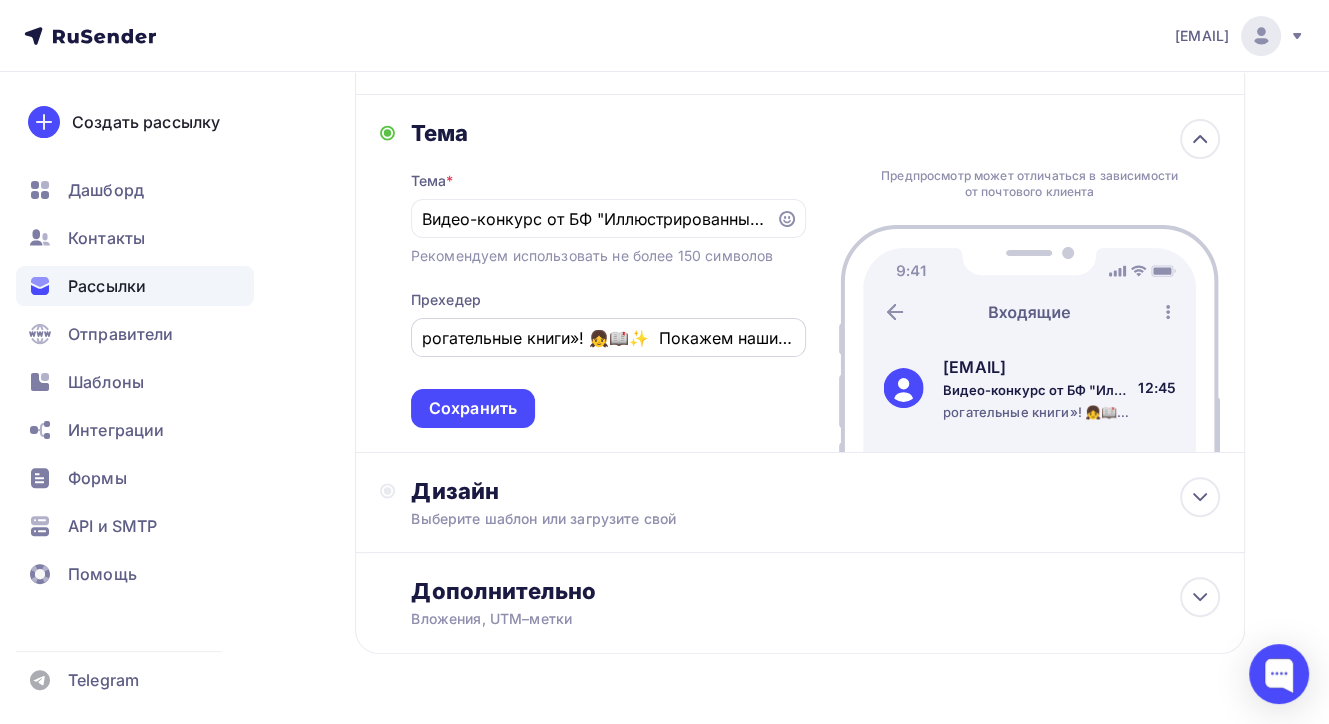 drag, startPoint x: 416, startPoint y: 337, endPoint x: 500, endPoint y: 340, distance: 84.05355 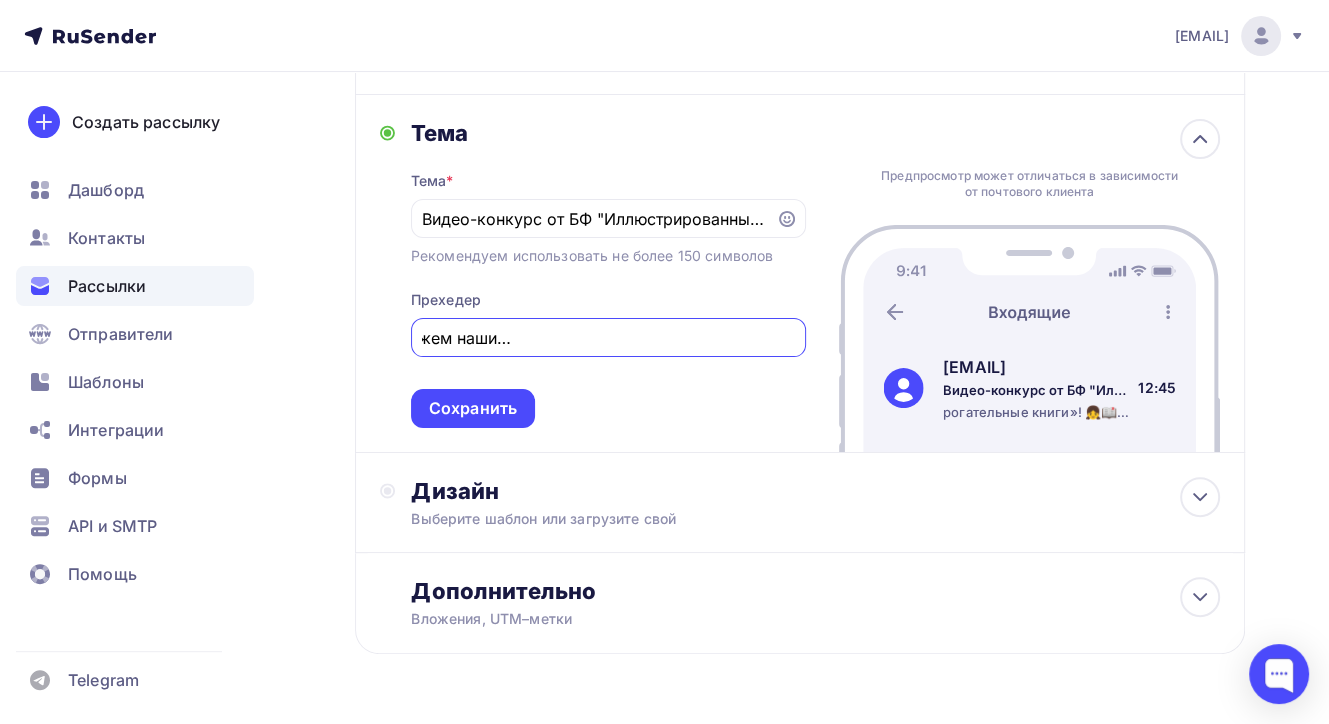 scroll, scrollTop: 0, scrollLeft: 1256, axis: horizontal 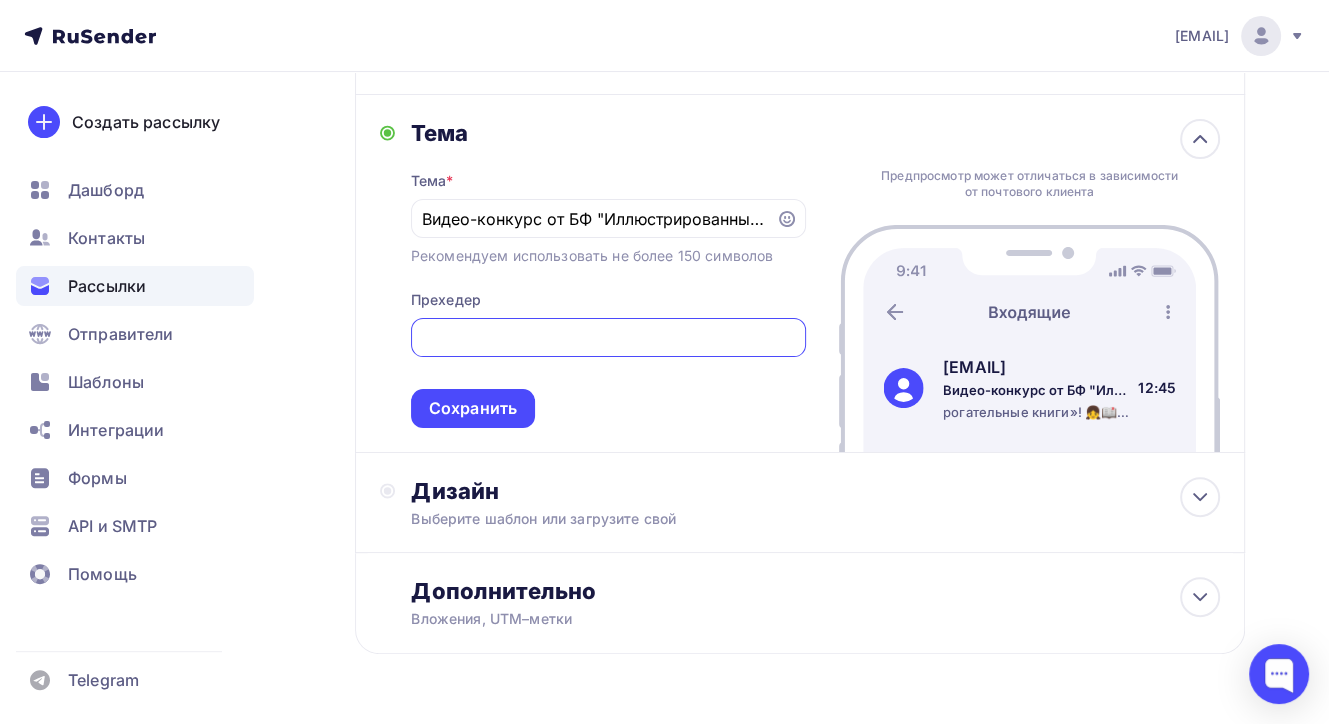 drag, startPoint x: 422, startPoint y: 336, endPoint x: 1204, endPoint y: 434, distance: 788.11676 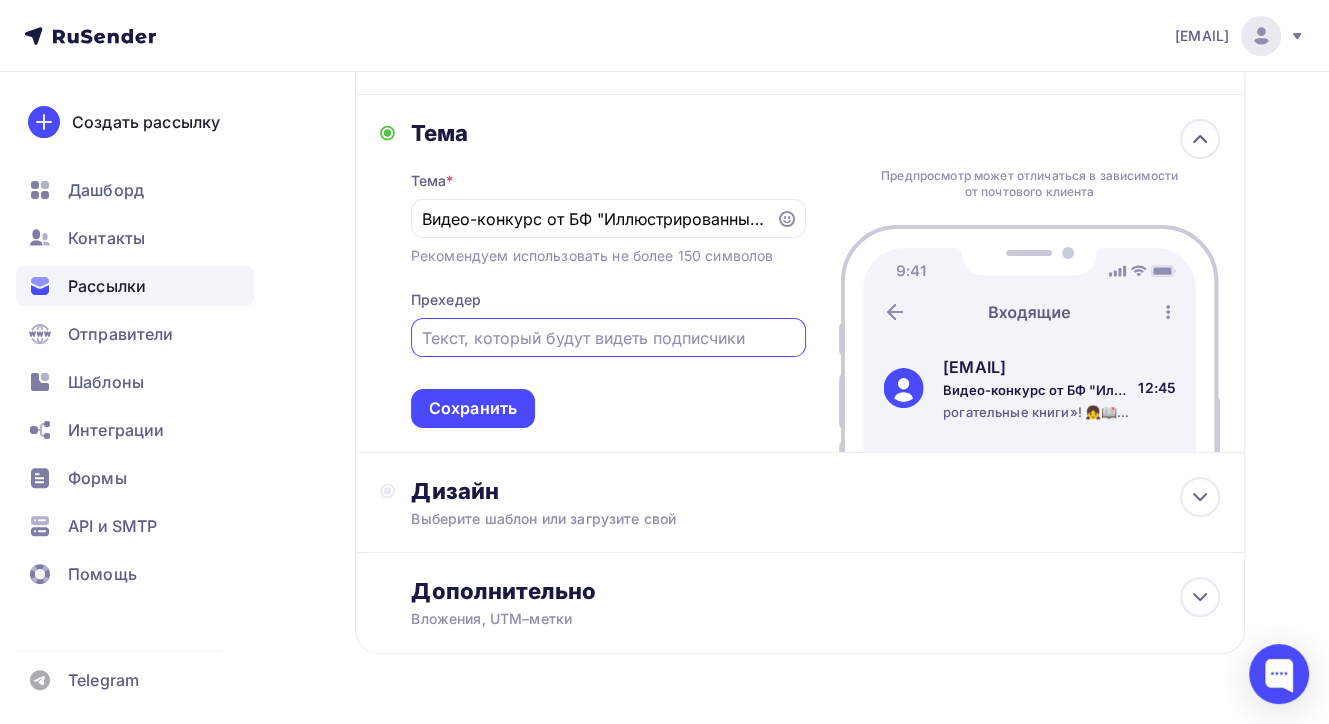 scroll, scrollTop: 0, scrollLeft: 0, axis: both 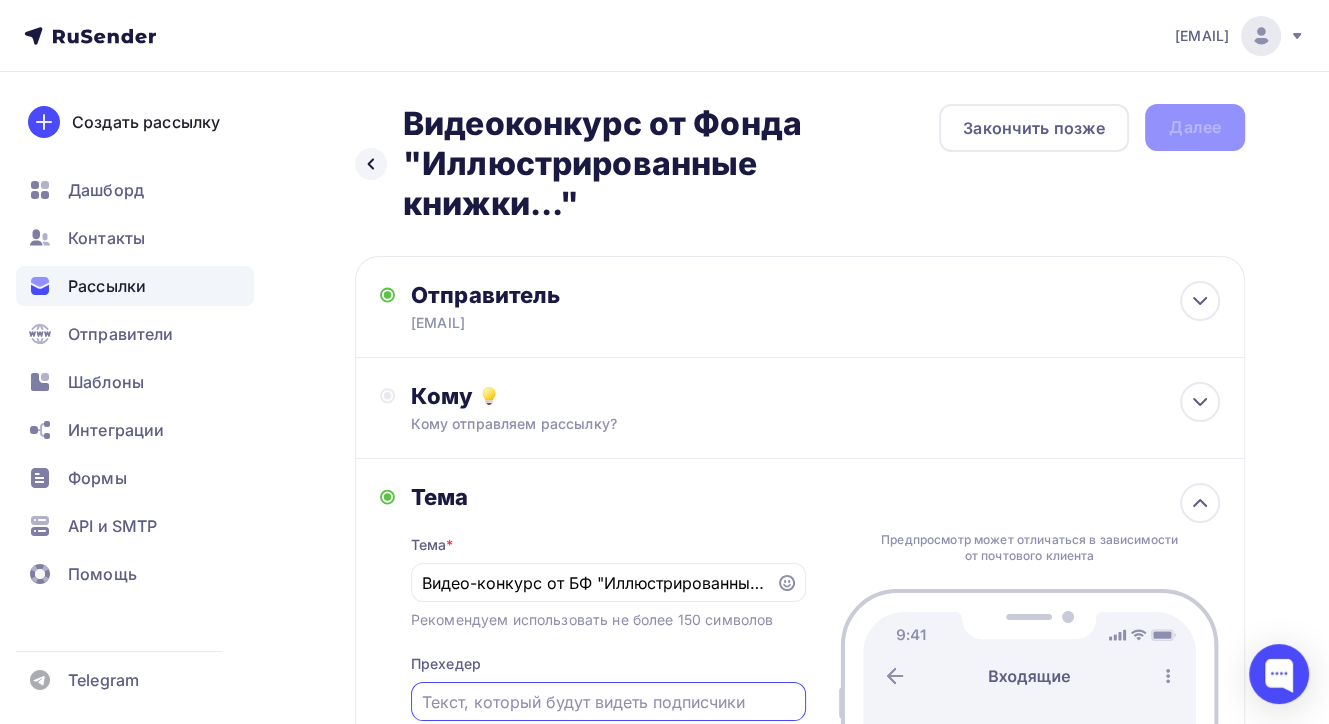 type 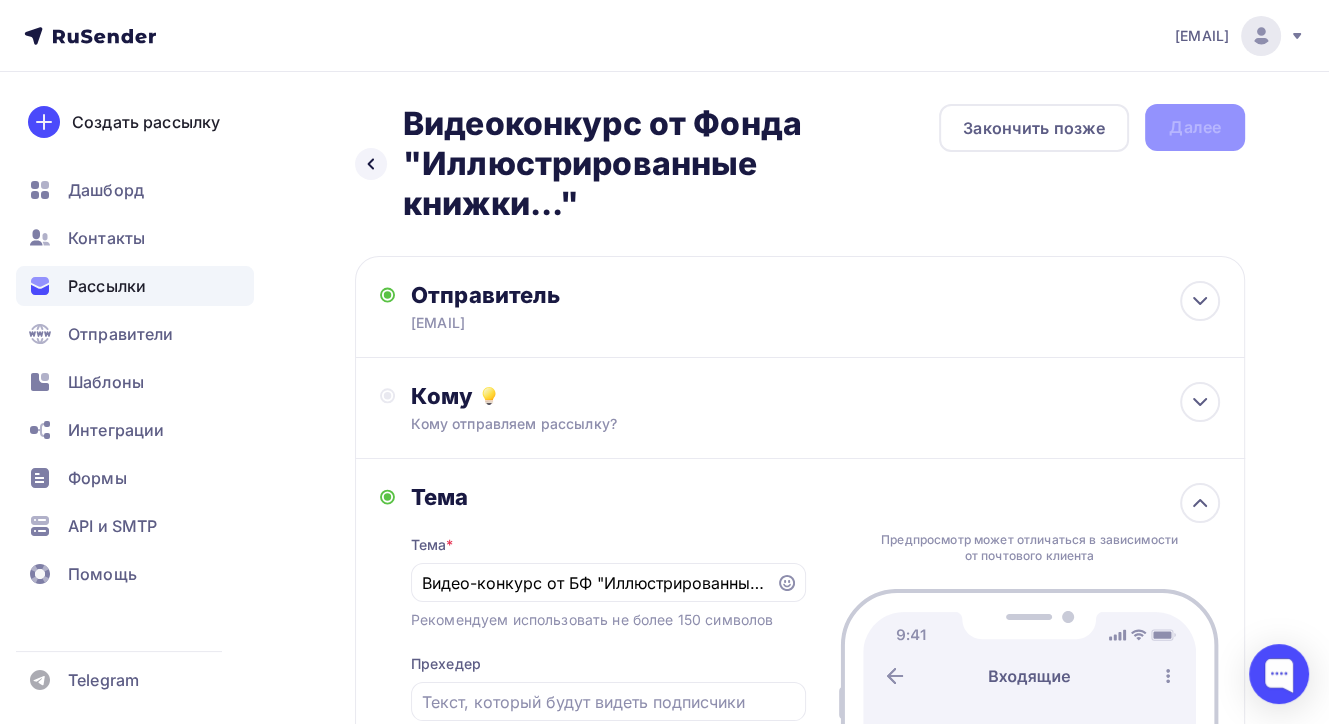 click on "Тема  *     Видео-конкурс от БФ "Иллюстрированные книжки..."
Рекомендуем использовать не более 150 символов
Прехедер               Сохранить" at bounding box center [608, 651] 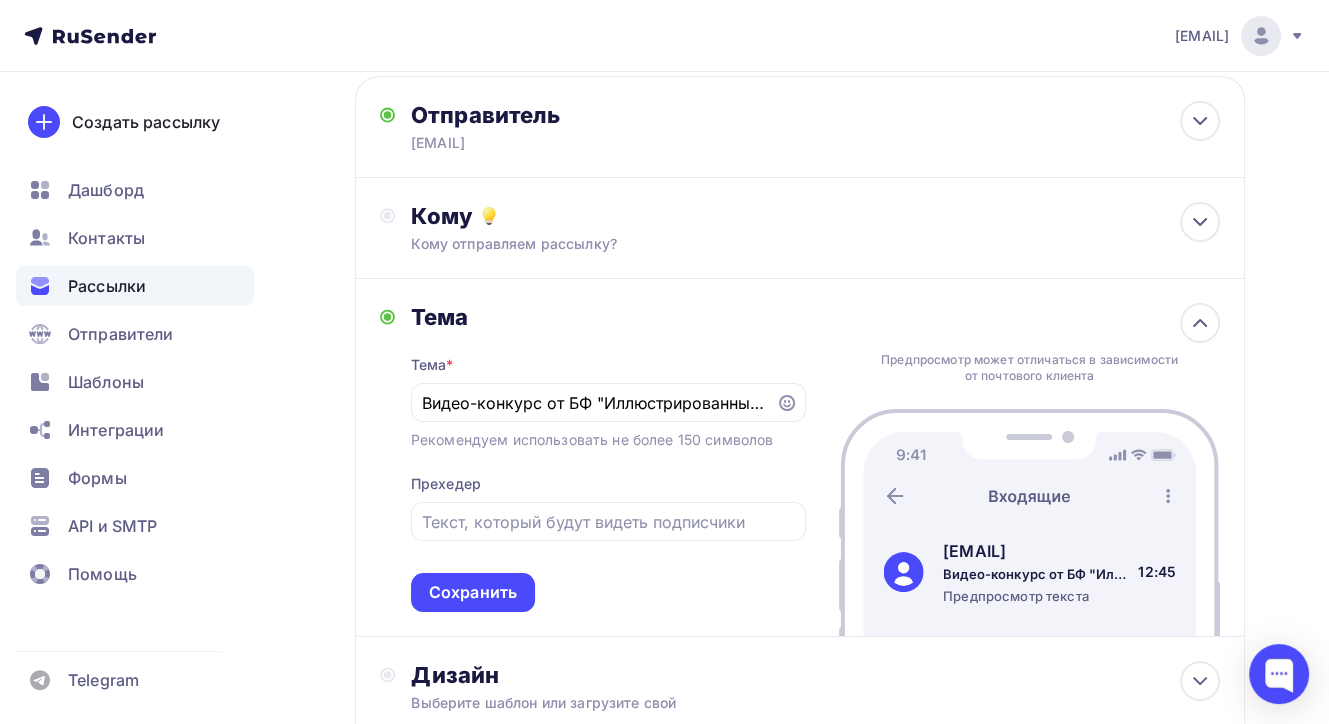 scroll, scrollTop: 200, scrollLeft: 0, axis: vertical 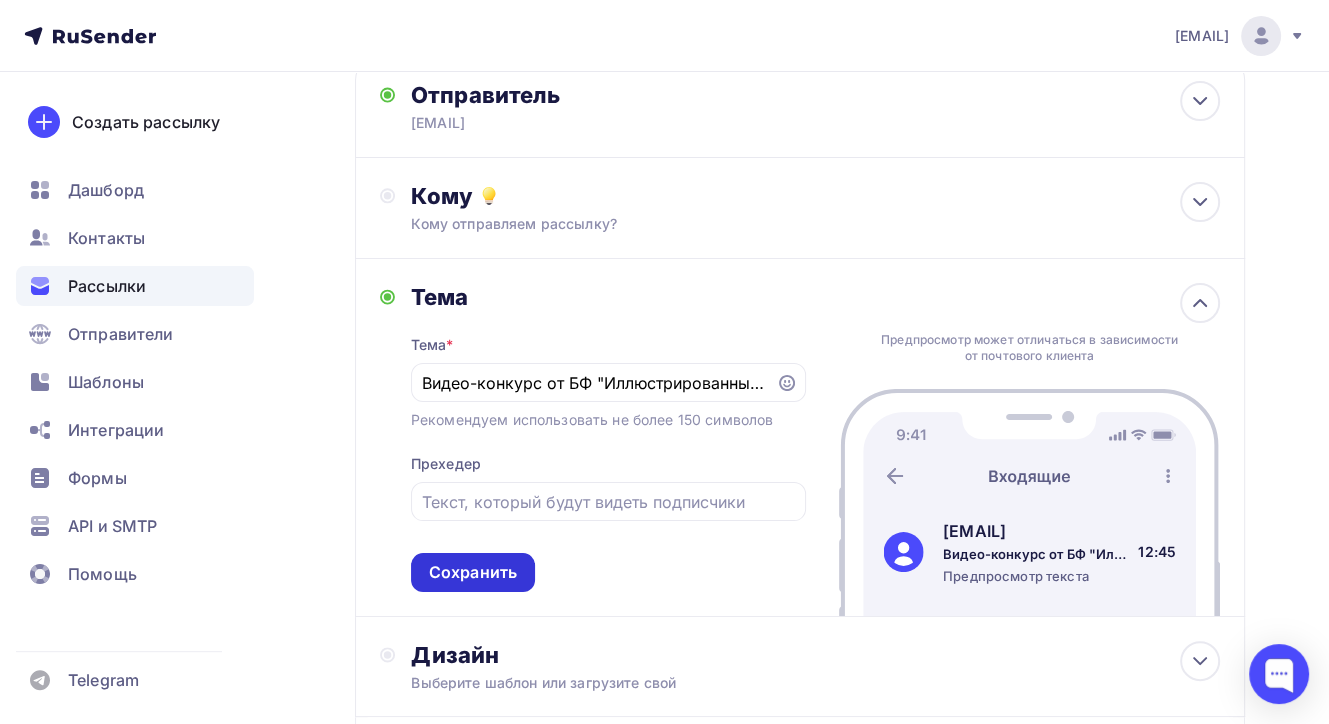 click on "Сохранить" at bounding box center [473, 572] 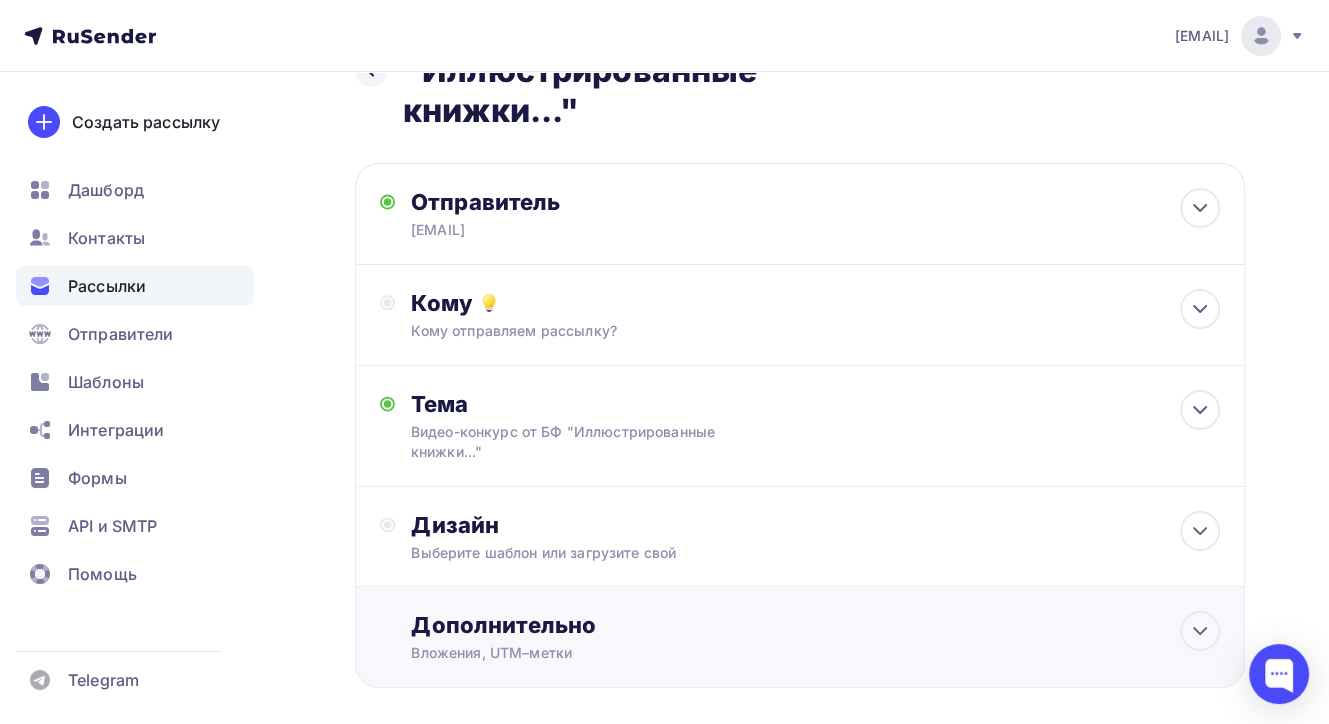 scroll, scrollTop: 0, scrollLeft: 0, axis: both 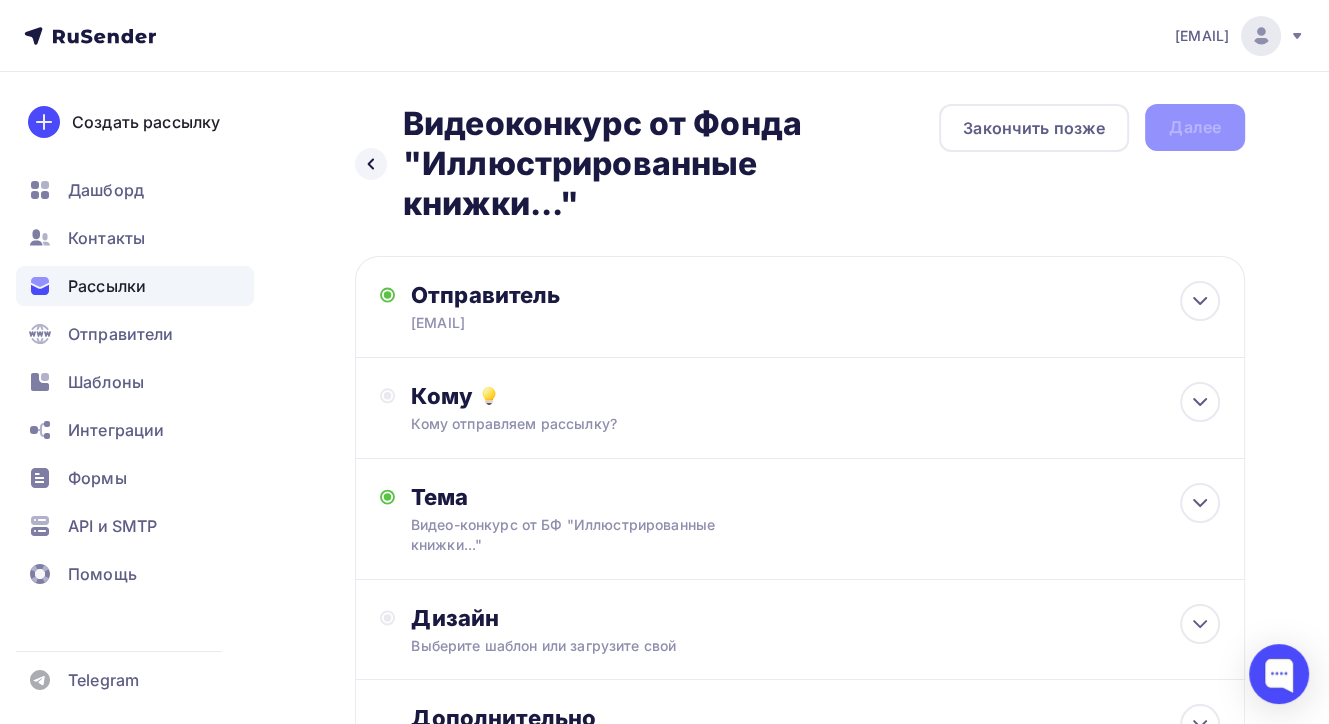 click on "Назад
Видеоконкурс от Фонда "Иллюстрированные книжки..."
Видеоконкурс от Фонда "Иллюстрированные книжки..."
Закончить позже
Далее" at bounding box center [800, 164] 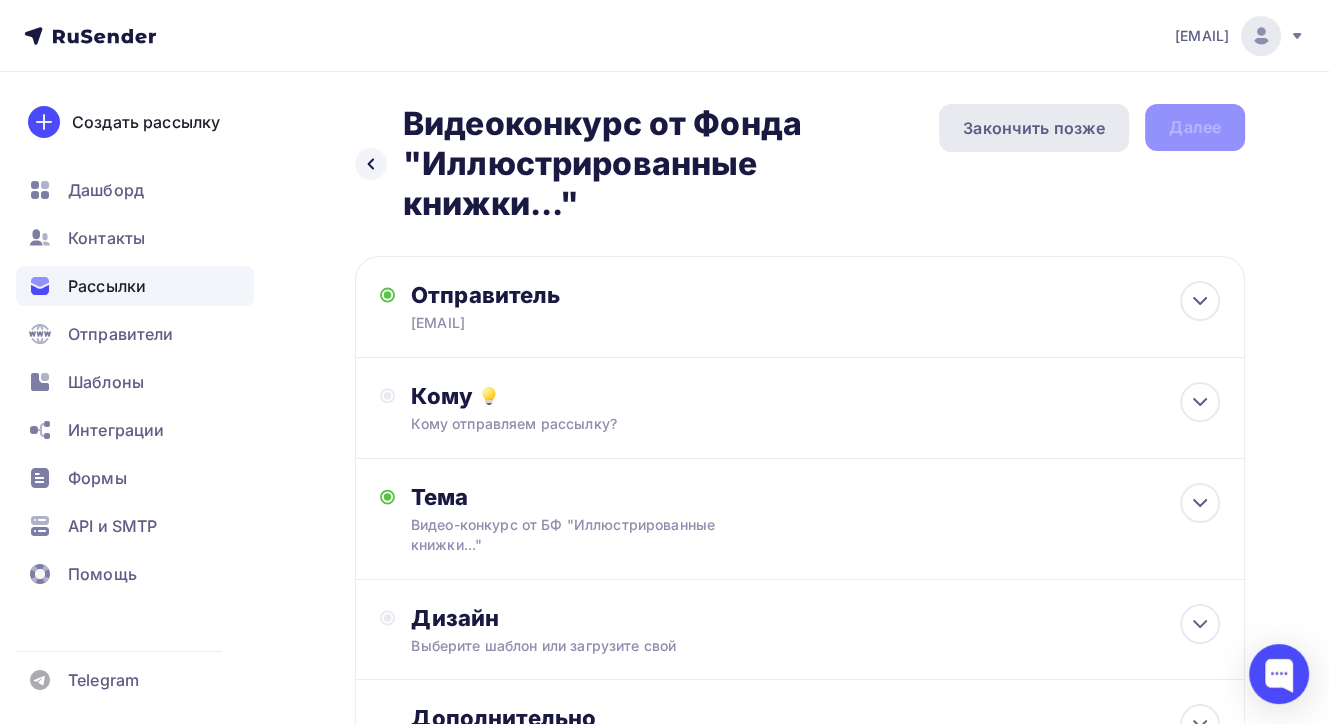 click on "Закончить позже" at bounding box center [1034, 128] 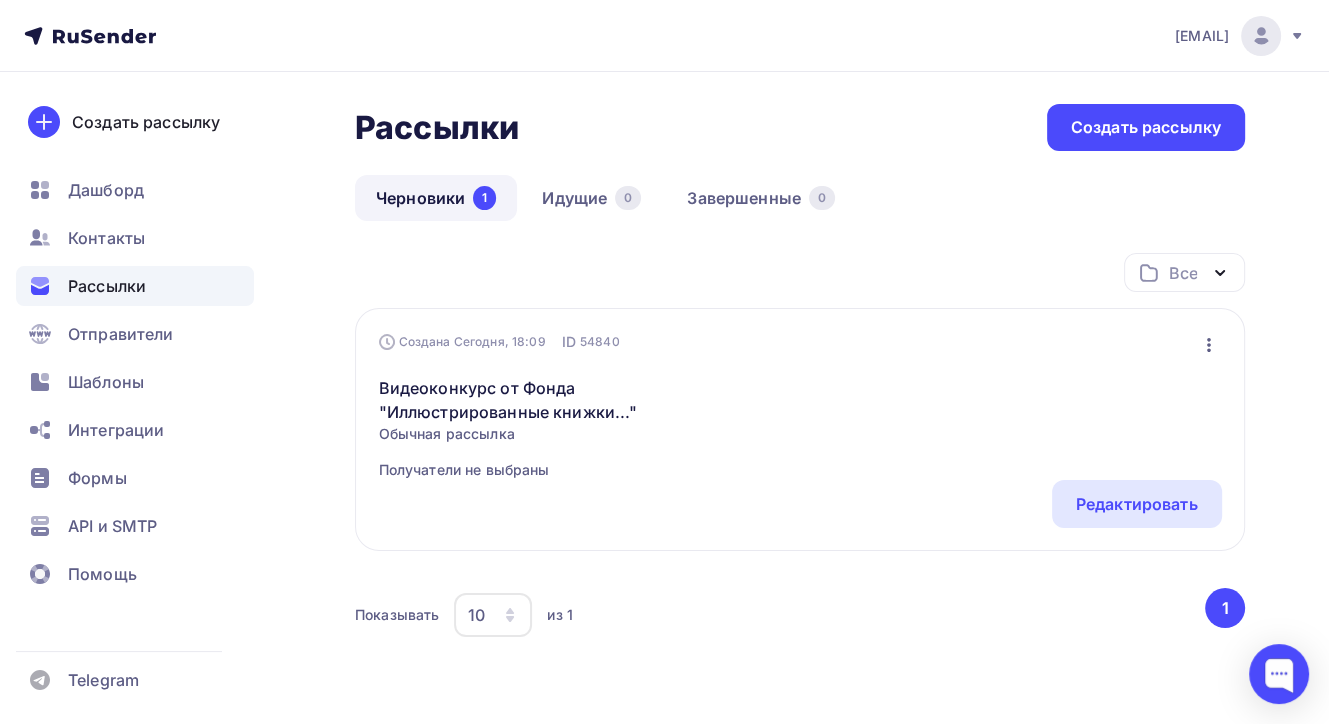 click on "Рассылки" at bounding box center [107, 286] 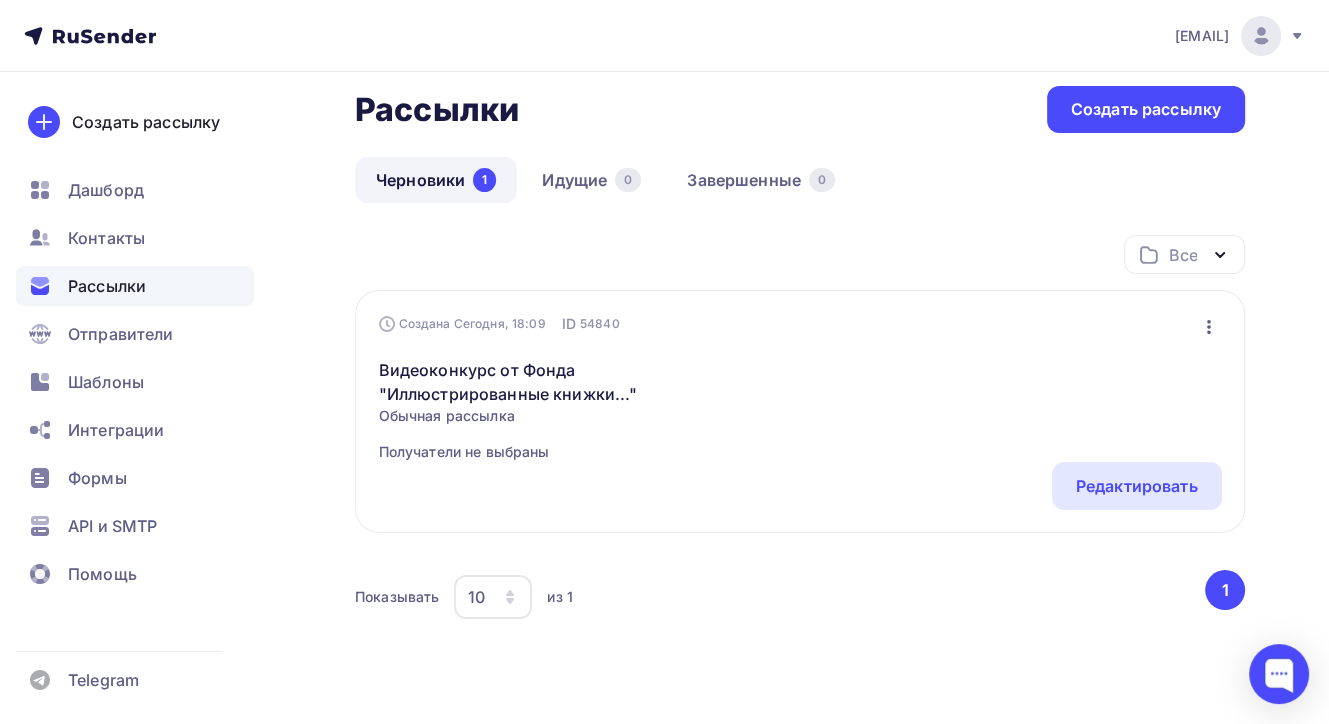 scroll, scrollTop: 0, scrollLeft: 0, axis: both 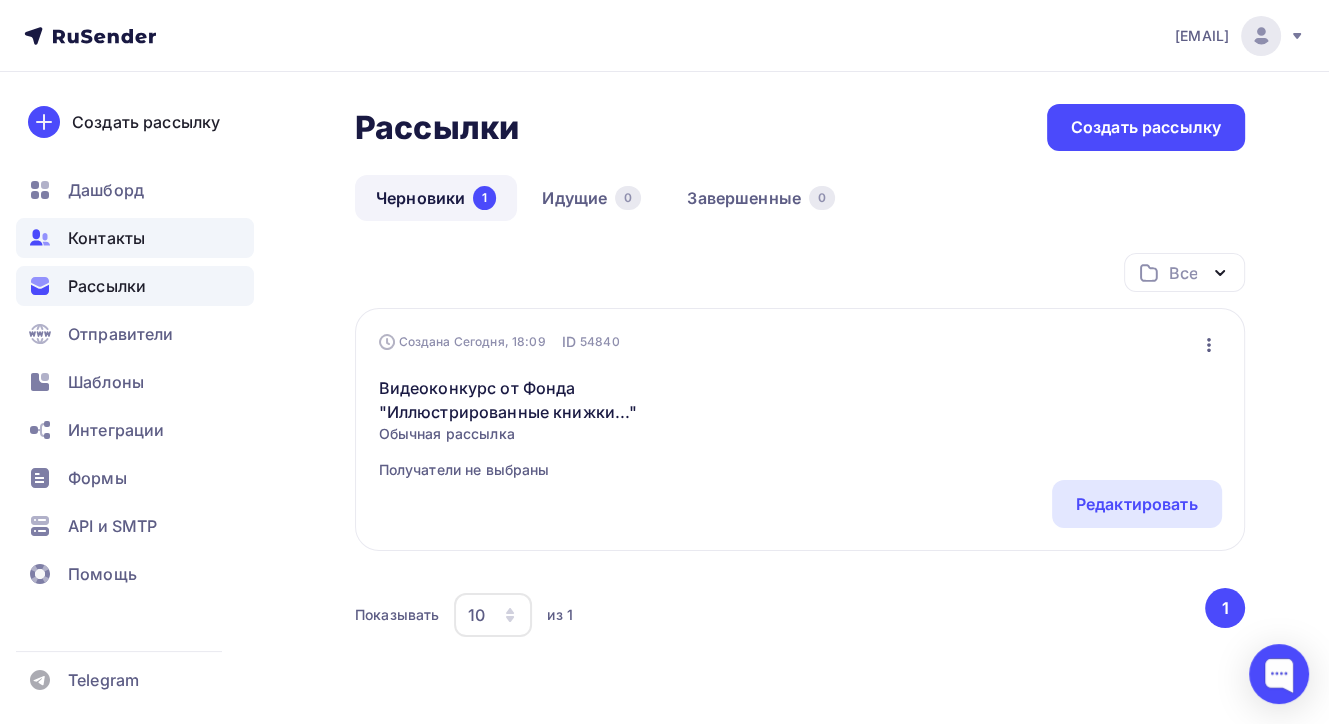 click on "Контакты" at bounding box center [106, 238] 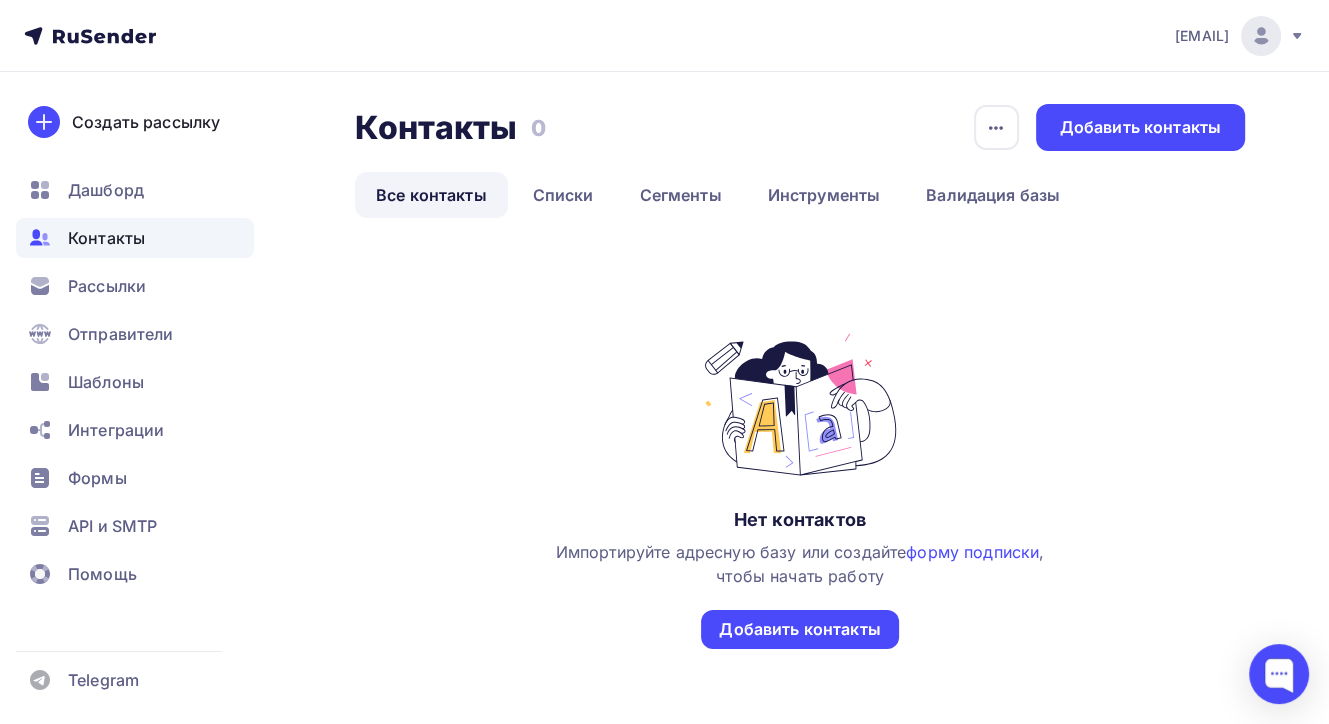 click 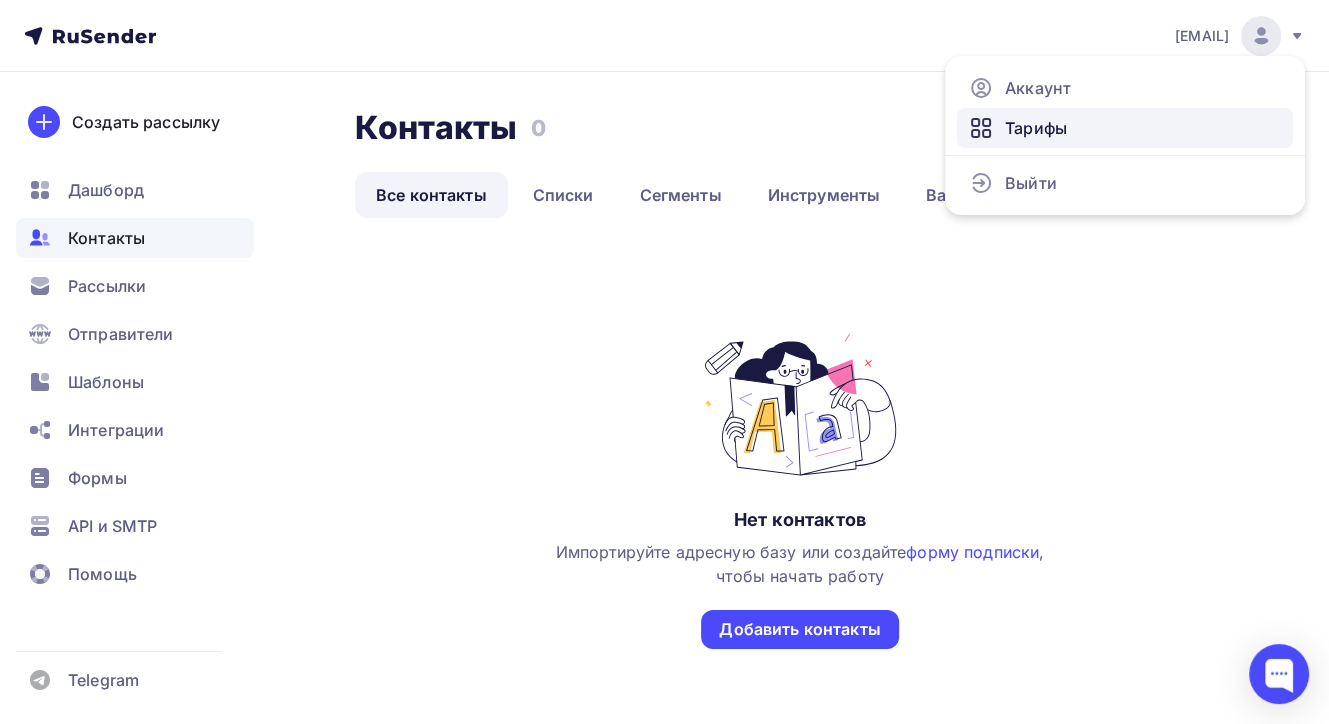 click on "Тарифы" at bounding box center [1036, 128] 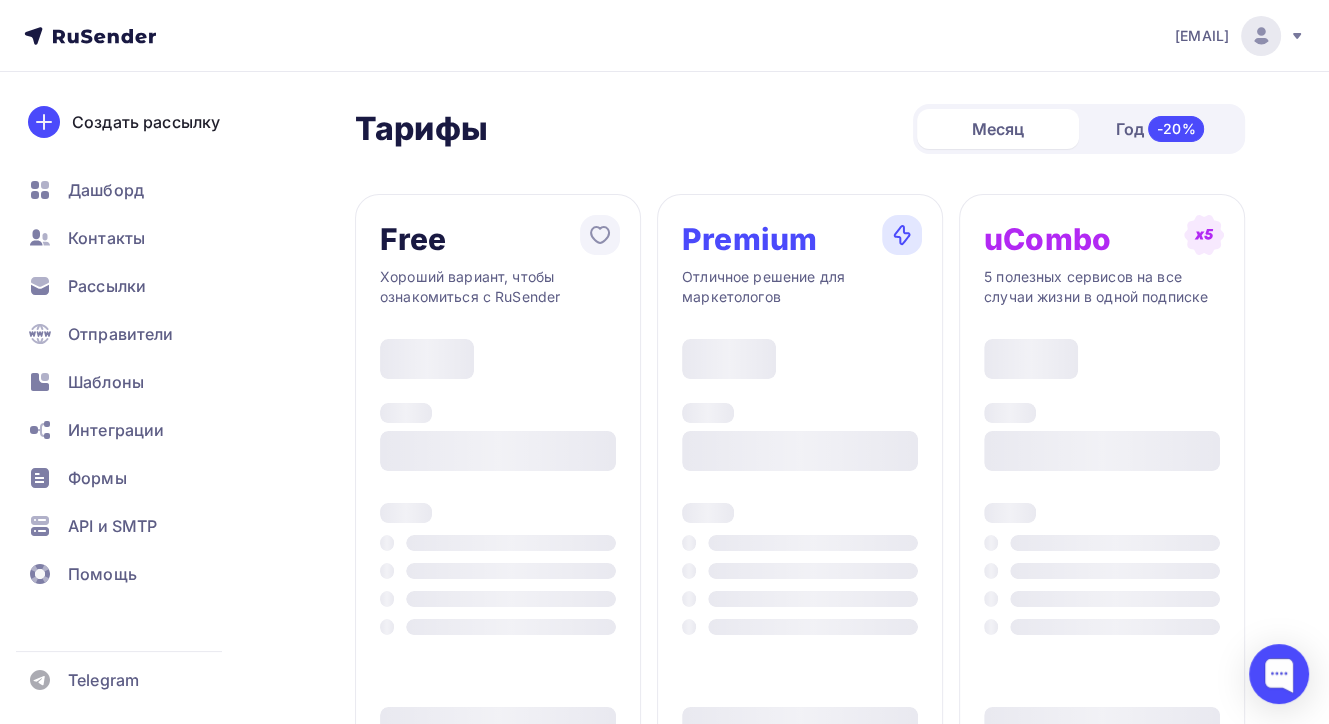 type on "500" 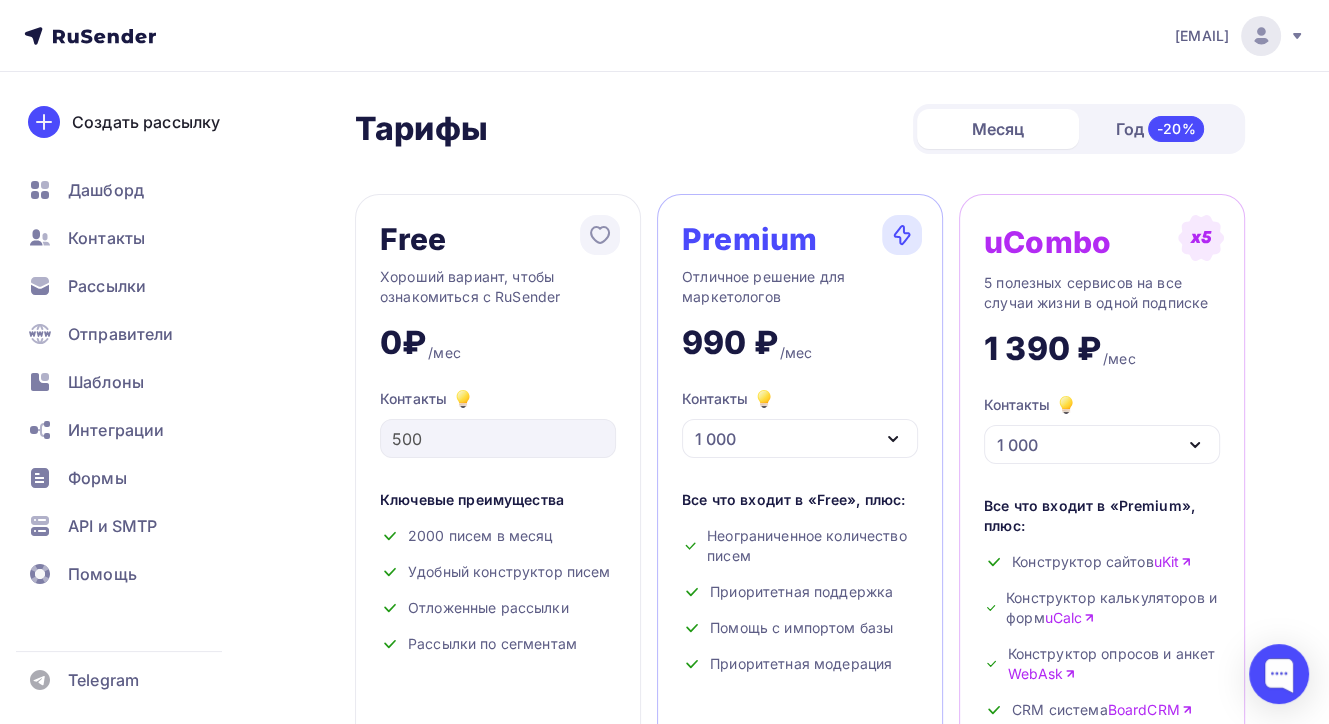 click 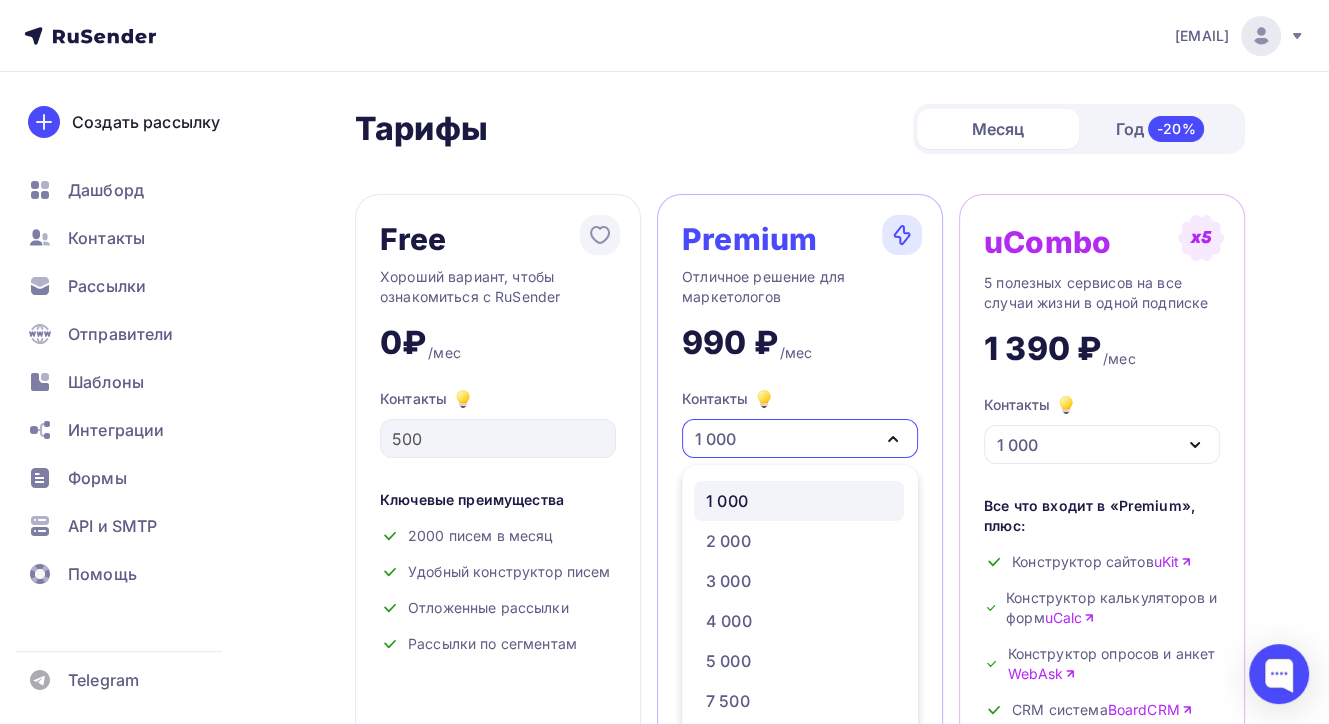 scroll, scrollTop: 70, scrollLeft: 0, axis: vertical 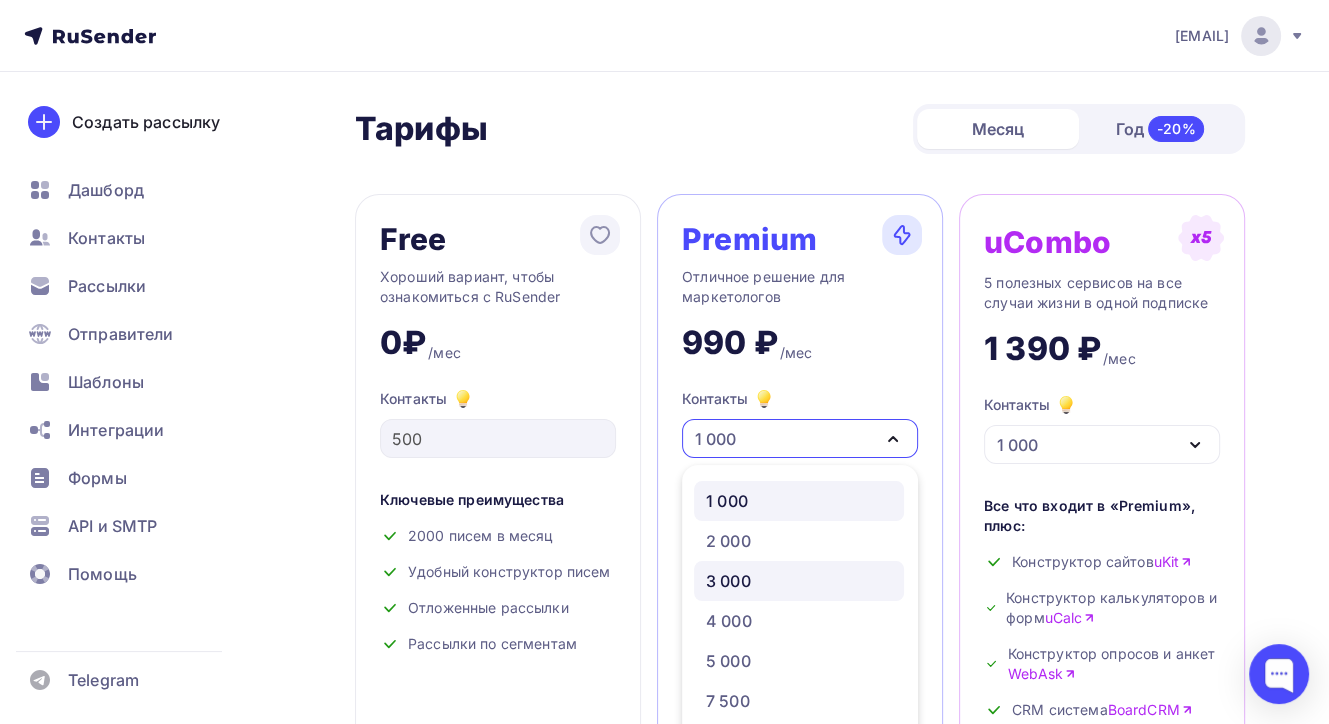 click on "3 000" at bounding box center [728, 581] 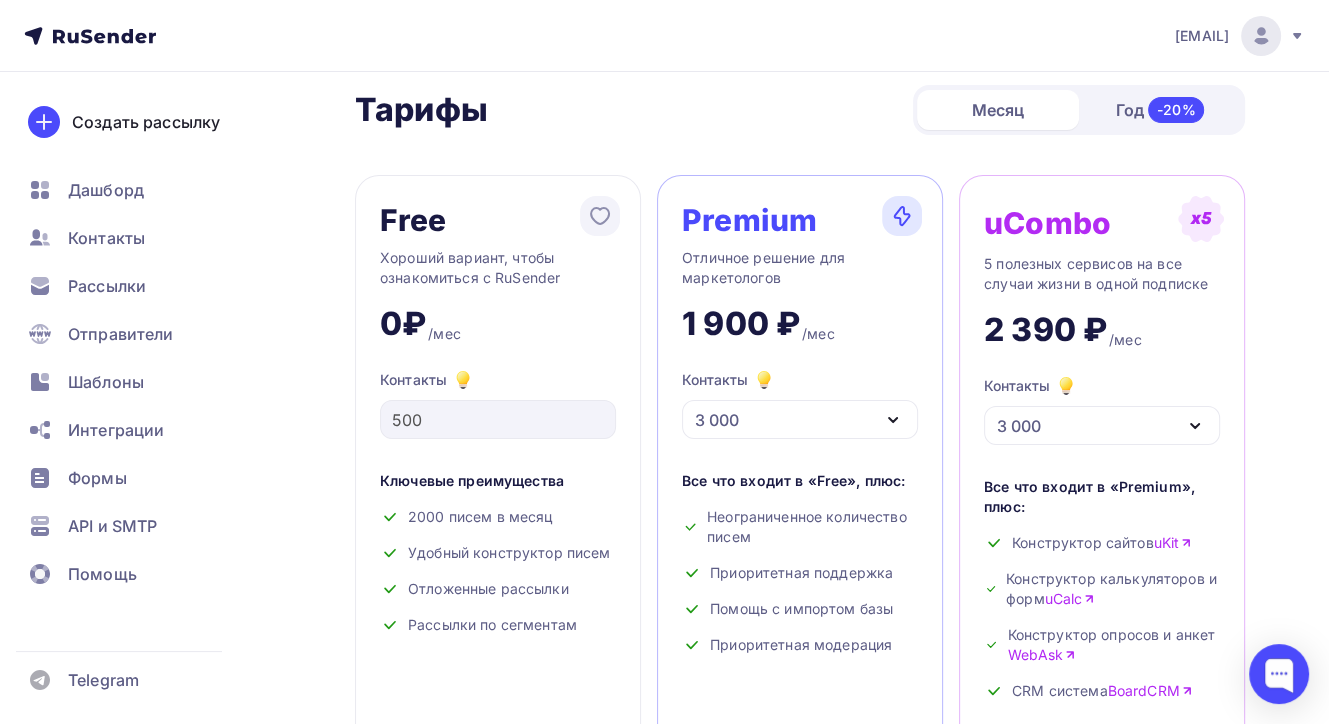 scroll, scrollTop: 0, scrollLeft: 0, axis: both 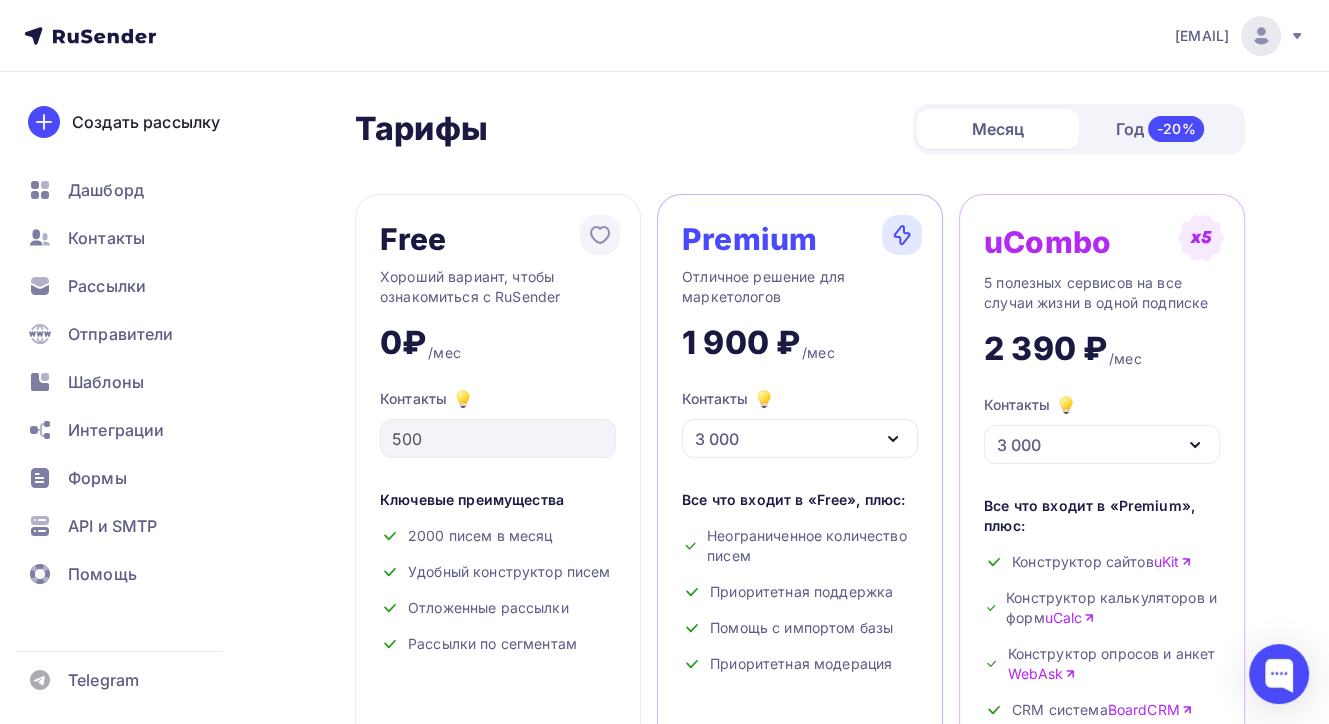 click at bounding box center [600, 235] 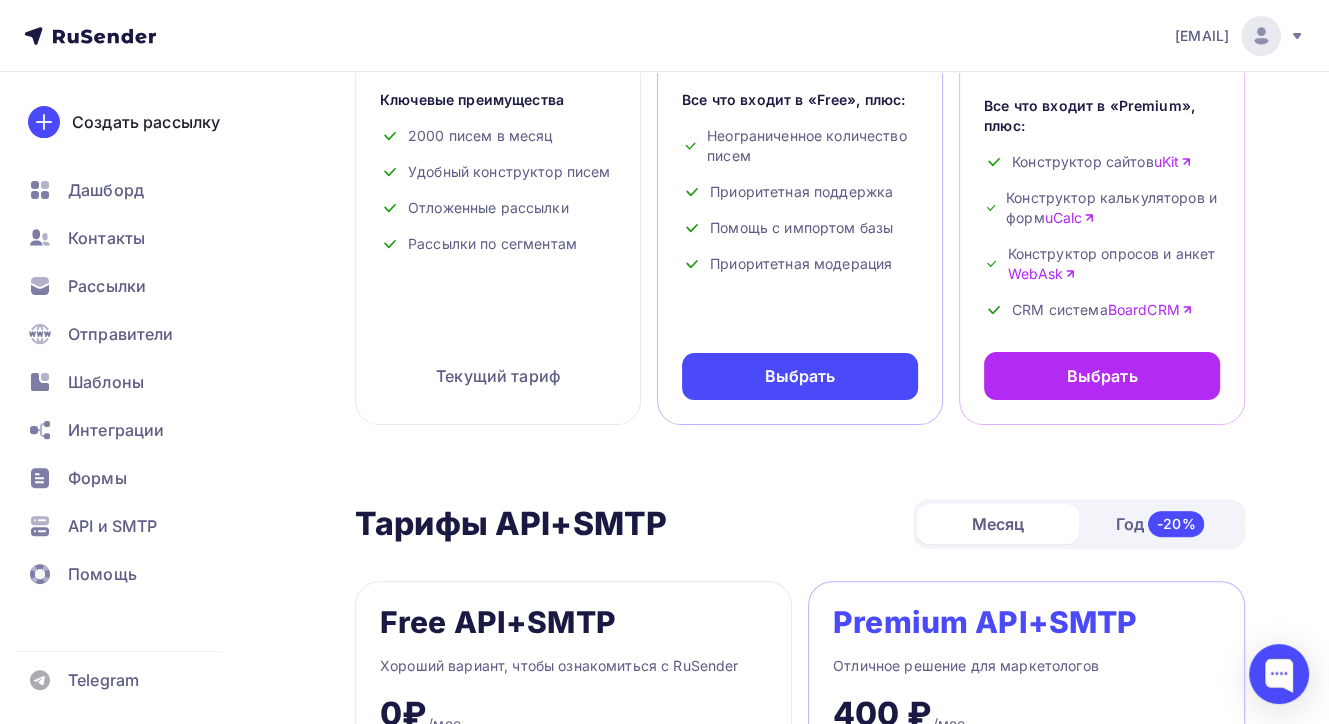 scroll, scrollTop: 700, scrollLeft: 0, axis: vertical 